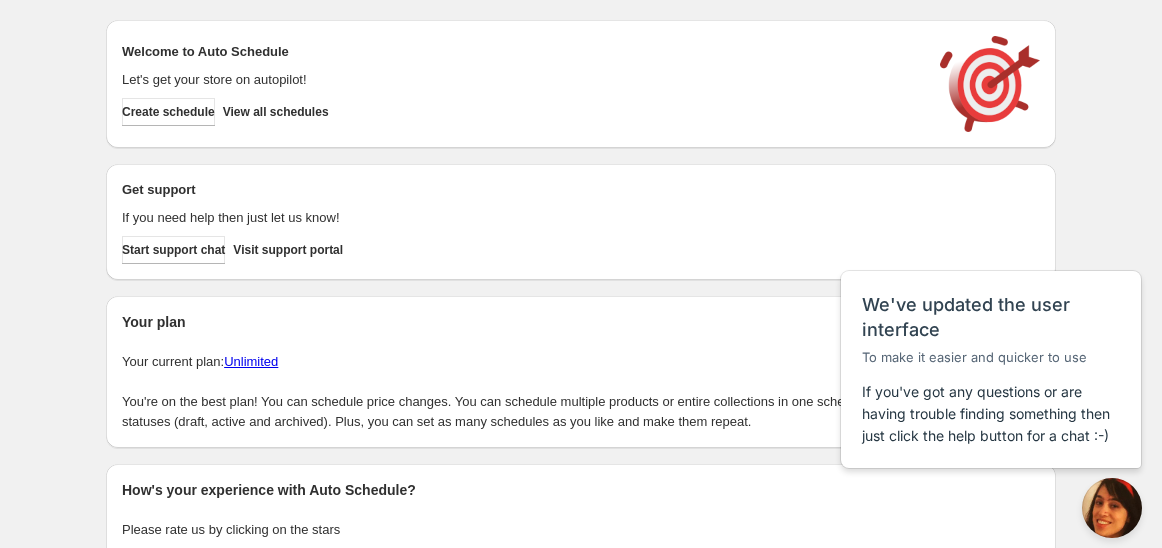 scroll, scrollTop: 0, scrollLeft: 0, axis: both 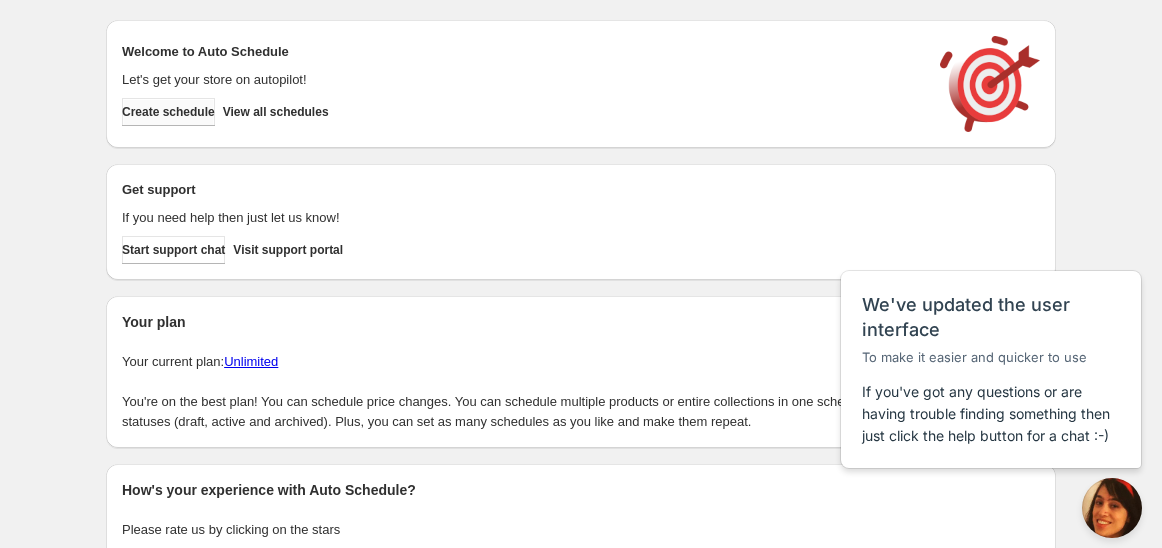 click on "Create schedule" at bounding box center [168, 112] 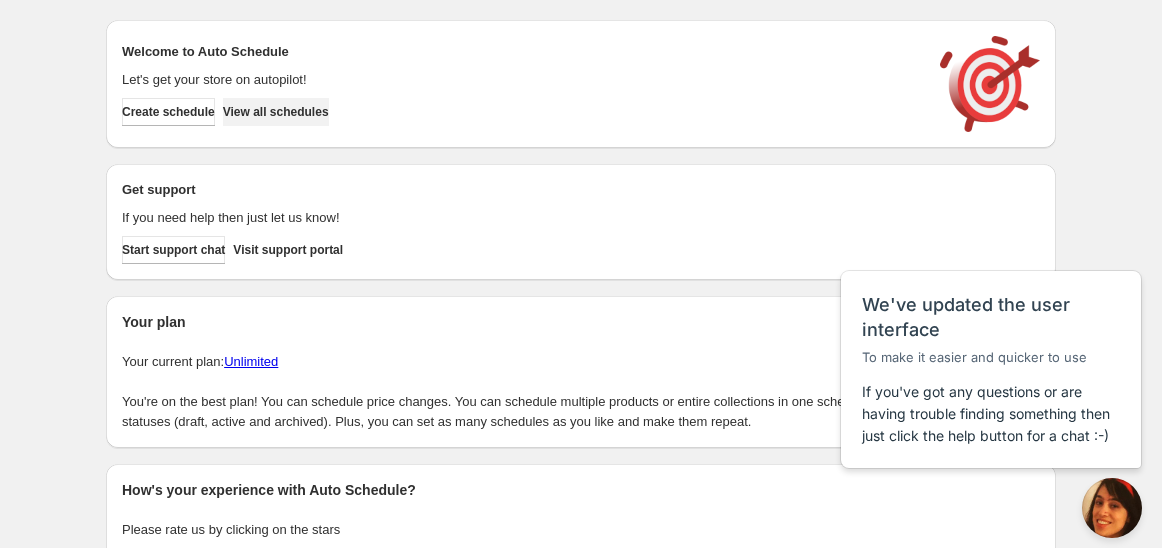 click on "View all schedules" at bounding box center (276, 112) 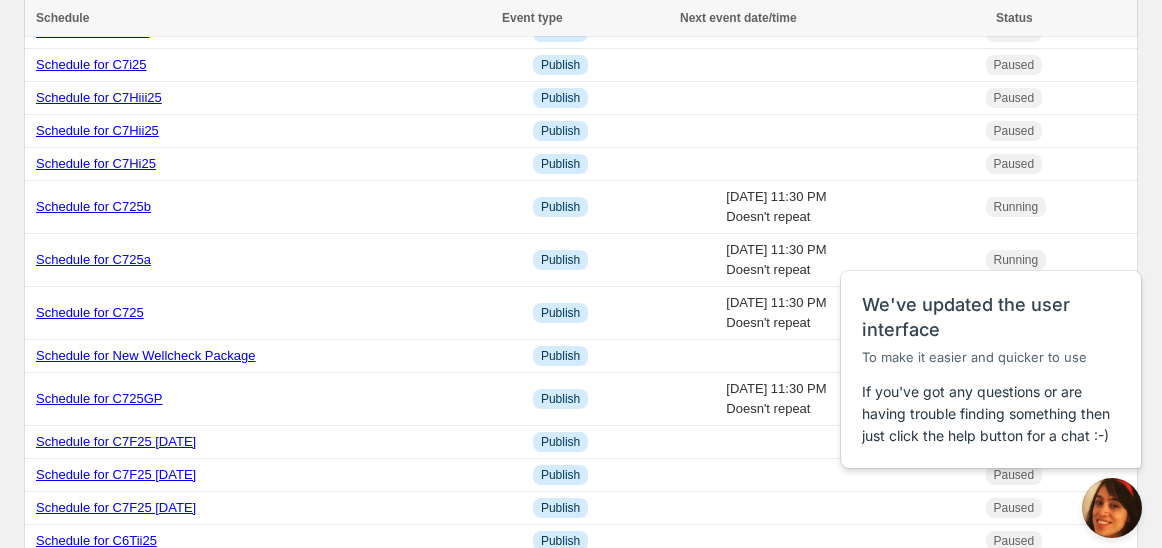 scroll, scrollTop: 444, scrollLeft: 0, axis: vertical 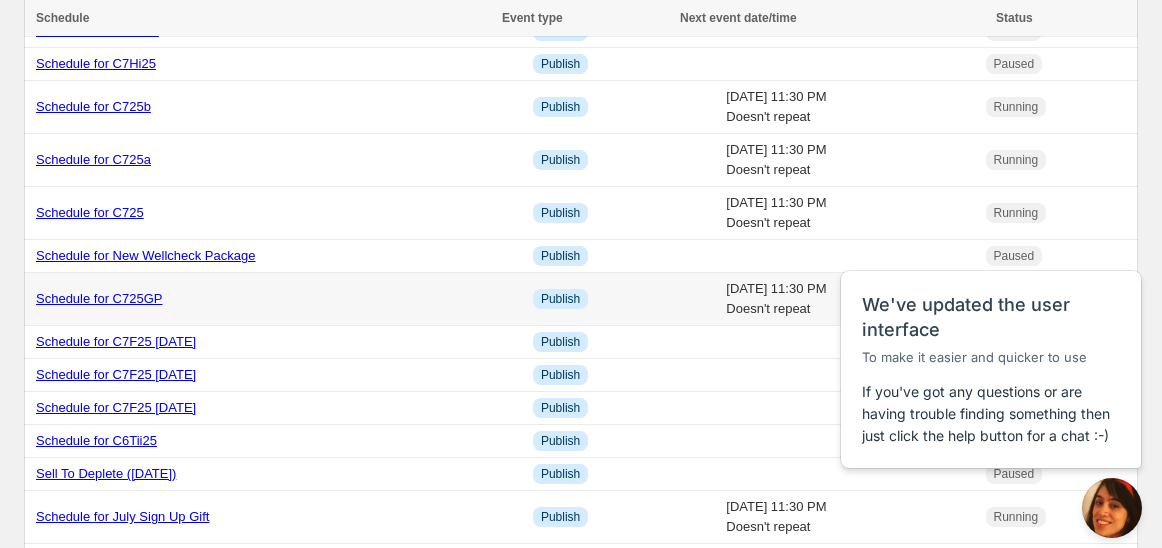 click on "Schedule for C725GP" at bounding box center (275, 299) 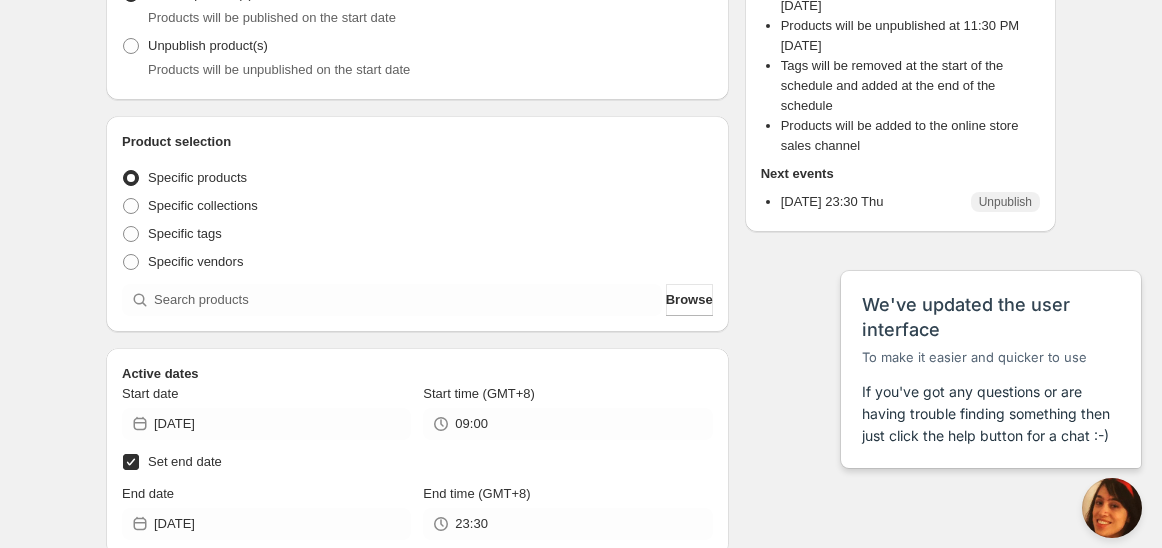 scroll, scrollTop: 0, scrollLeft: 0, axis: both 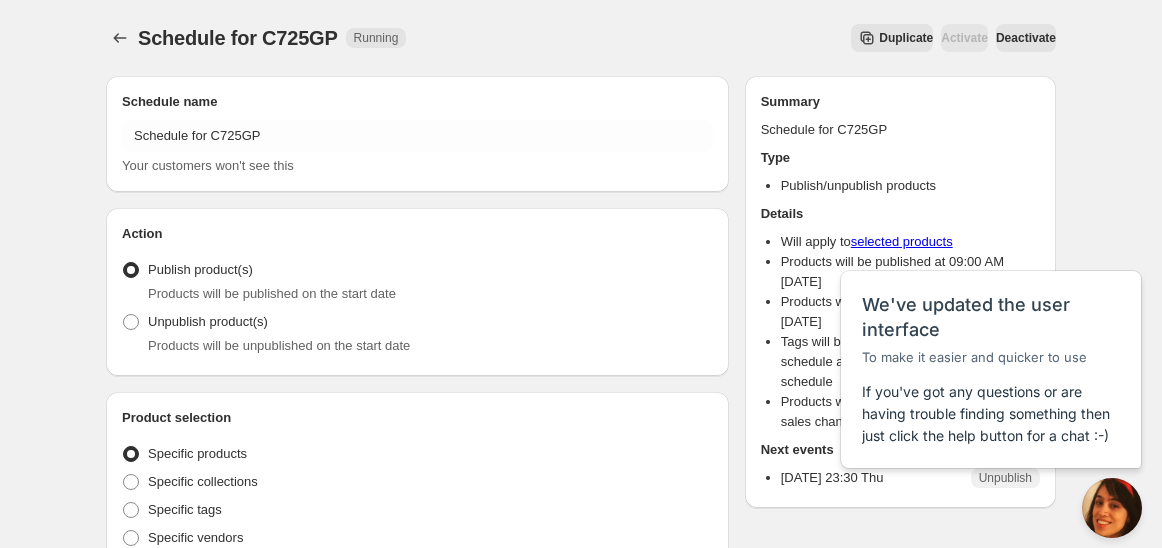 click on "Schedule for C725GP. This page is ready Schedule for C725GP Running Duplicate Activate Deactivate More actions Duplicate Activate Deactivate" at bounding box center (581, 38) 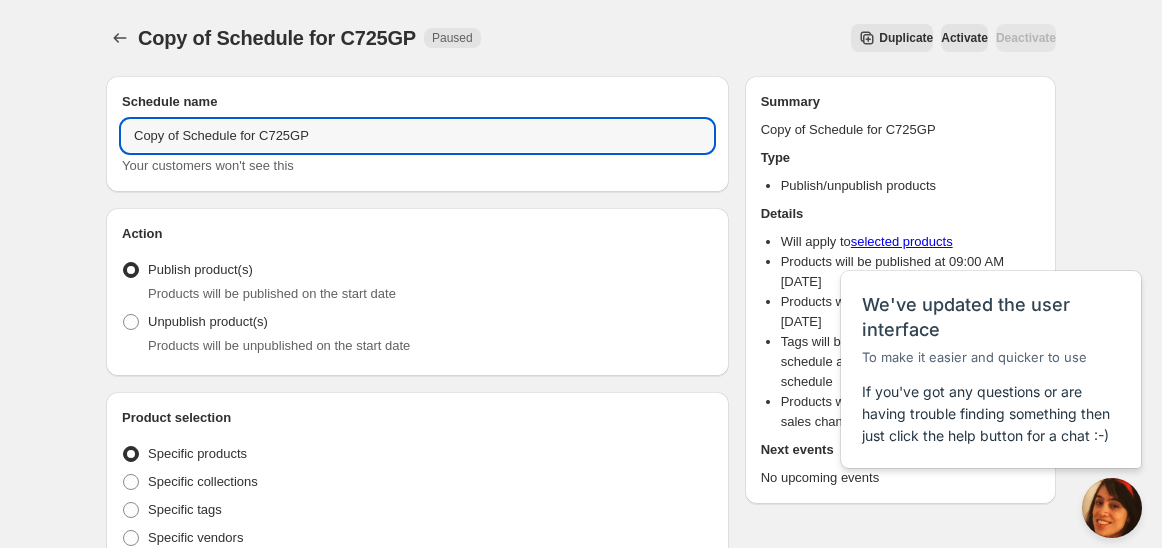drag, startPoint x: 181, startPoint y: 132, endPoint x: 68, endPoint y: 129, distance: 113.03982 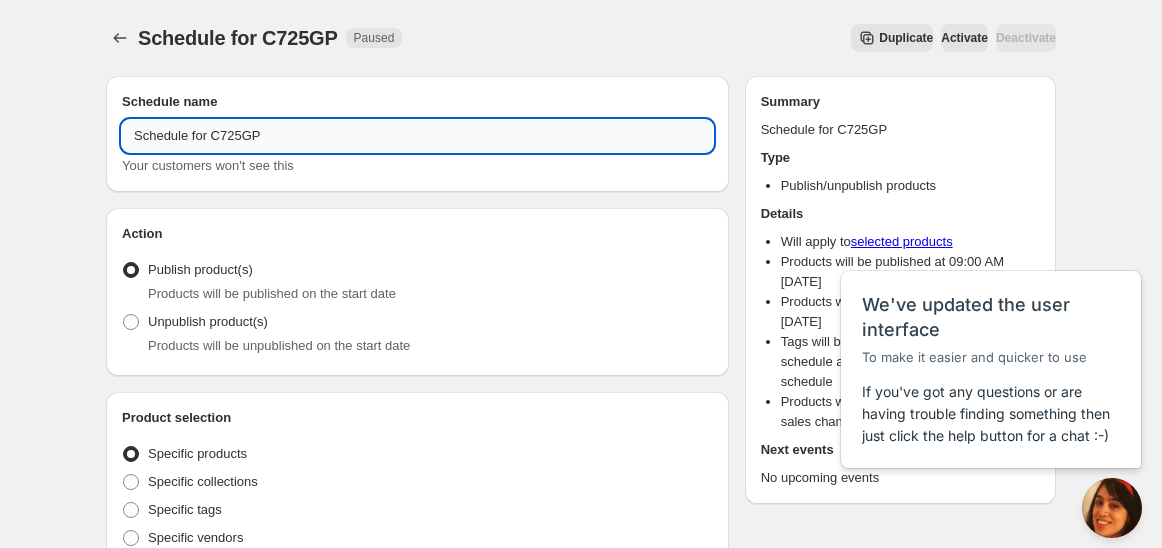 click on "Schedule for C725GP" at bounding box center [417, 136] 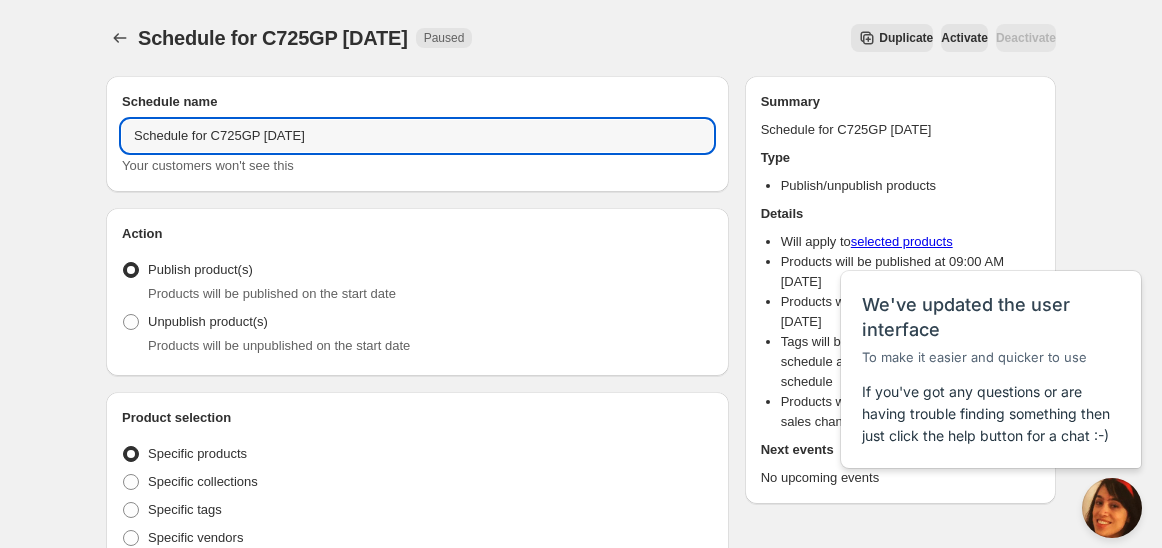 type on "Schedule for C725GP [DATE]" 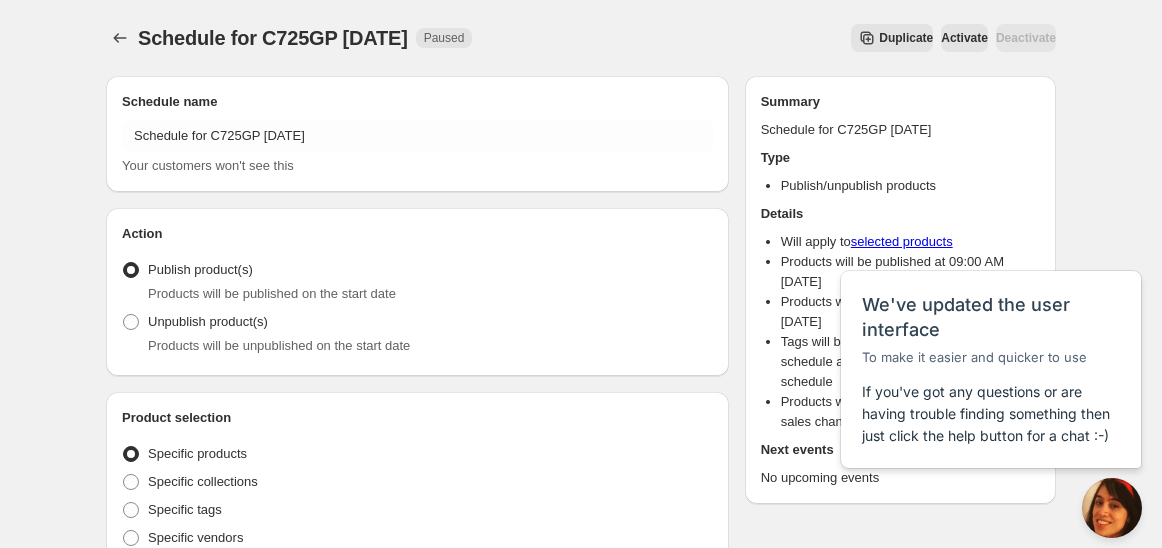 click on "Schedule for C725GP 17 july. This page is ready Schedule for C725GP 17 july Paused Duplicate Activate Deactivate More actions Duplicate Activate Deactivate" at bounding box center [581, 38] 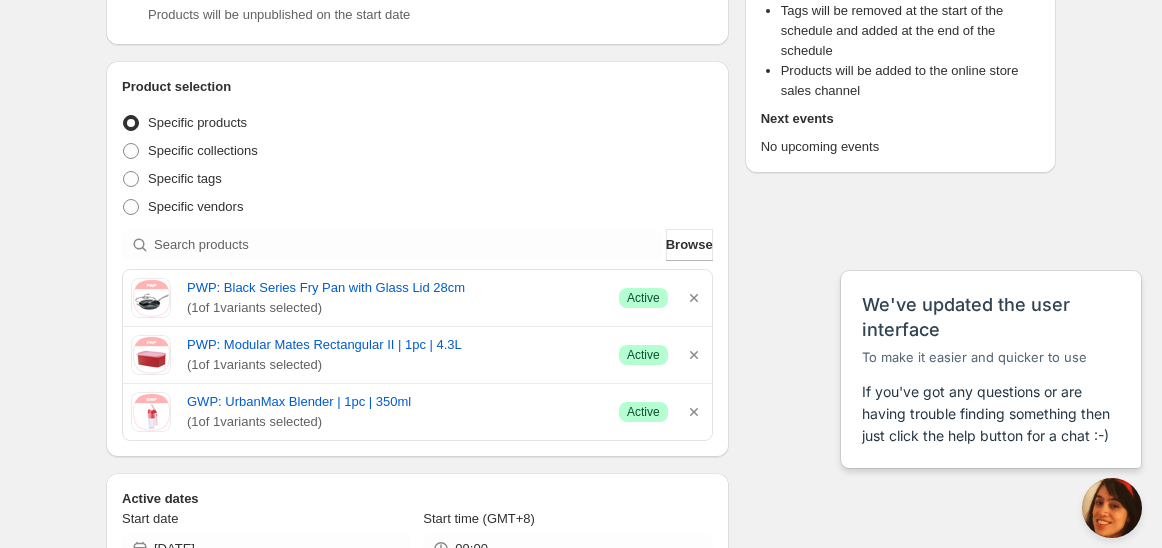 scroll, scrollTop: 333, scrollLeft: 0, axis: vertical 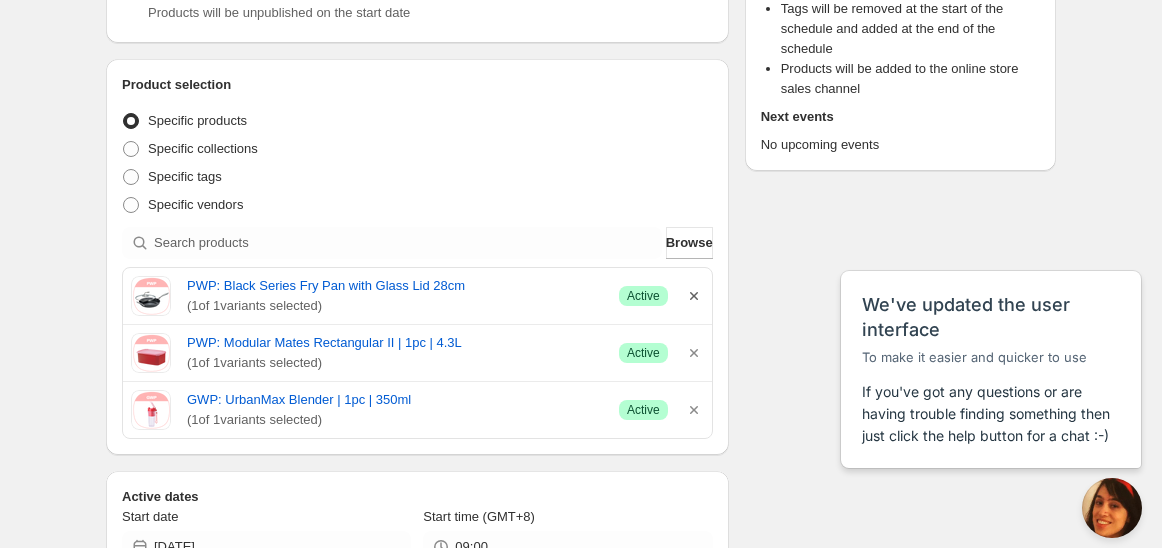 click 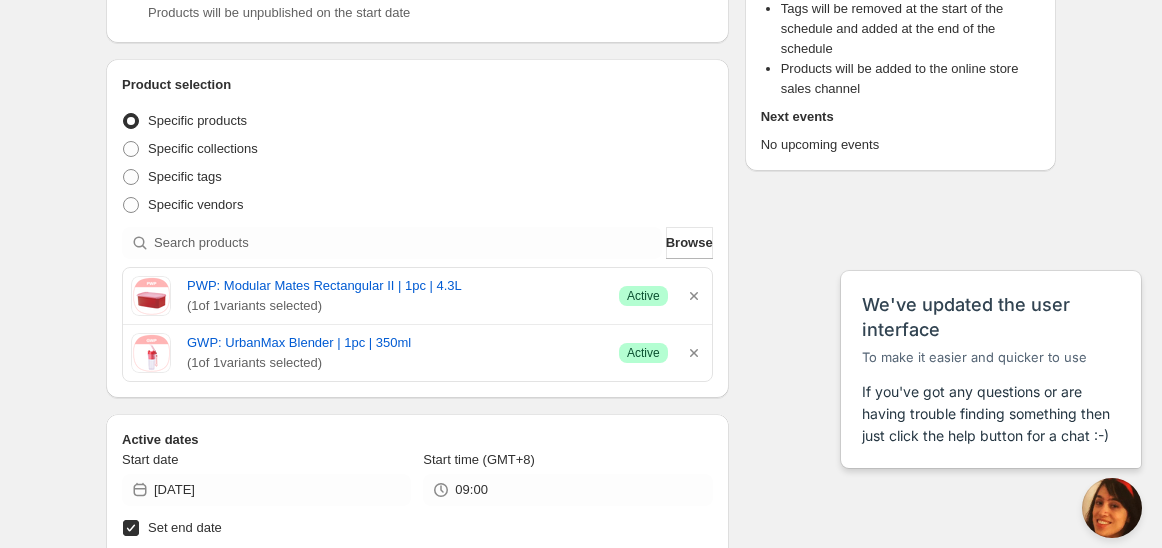 click 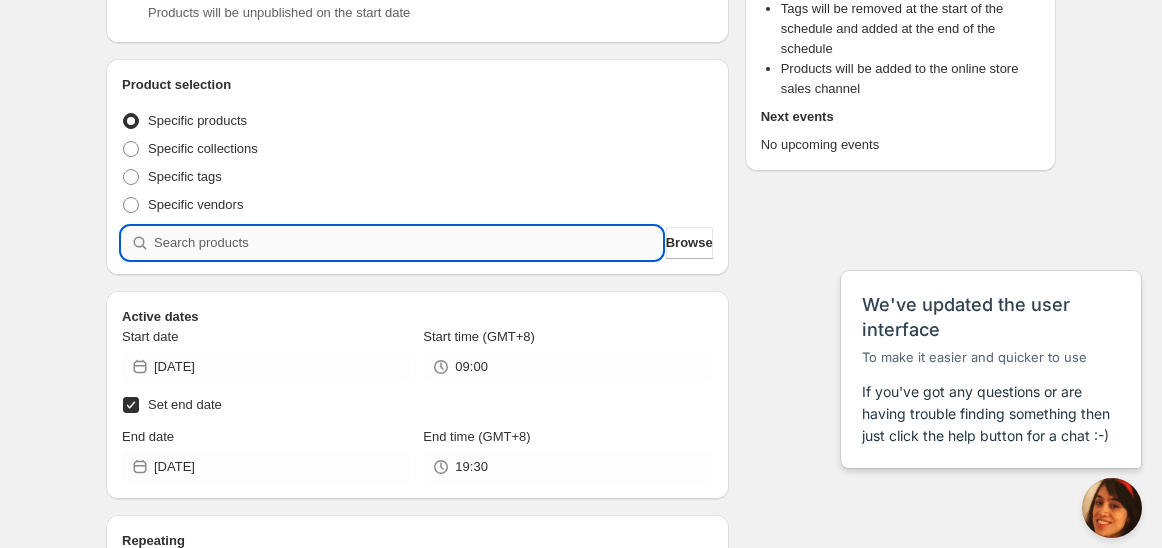click at bounding box center (408, 243) 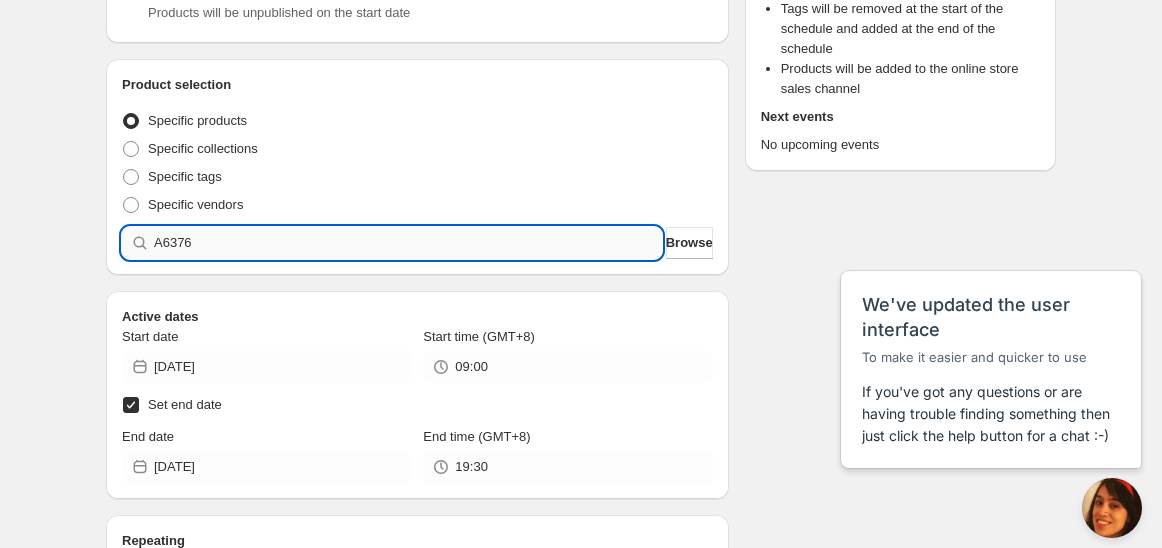 type 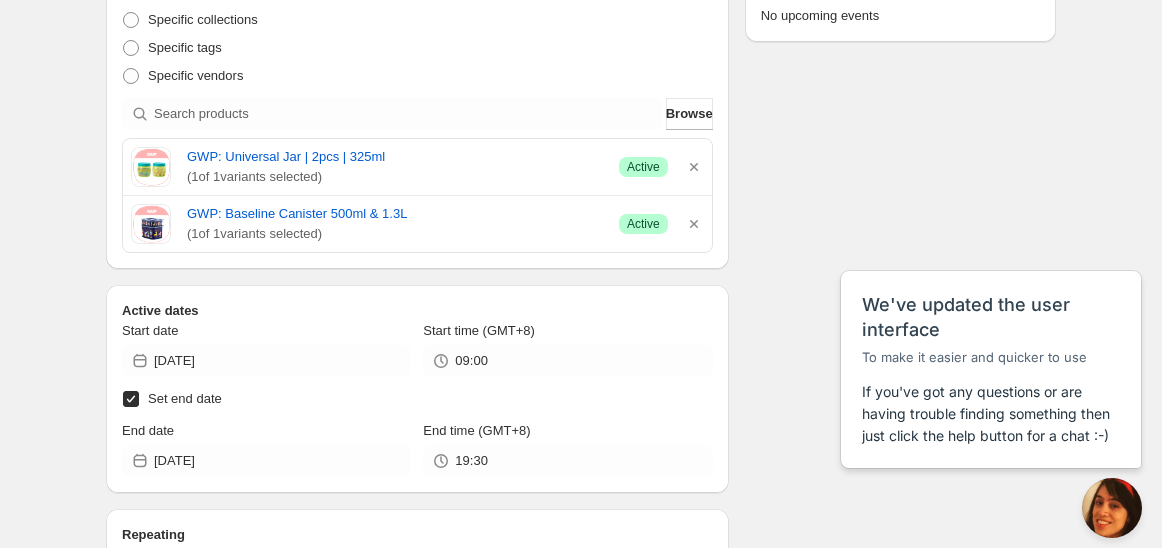 scroll, scrollTop: 555, scrollLeft: 0, axis: vertical 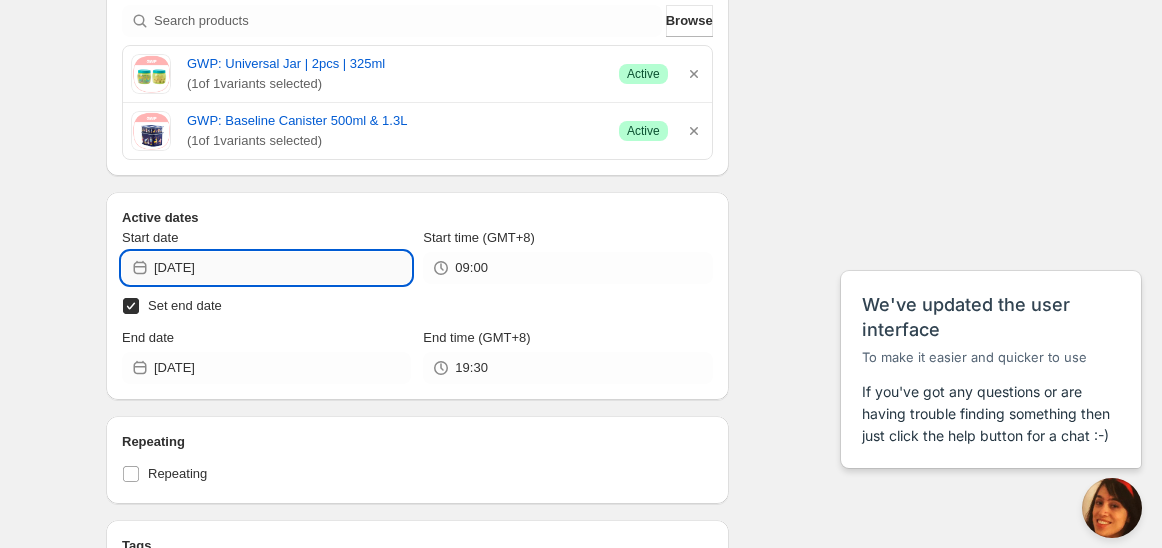 click on "[DATE]" at bounding box center (282, 268) 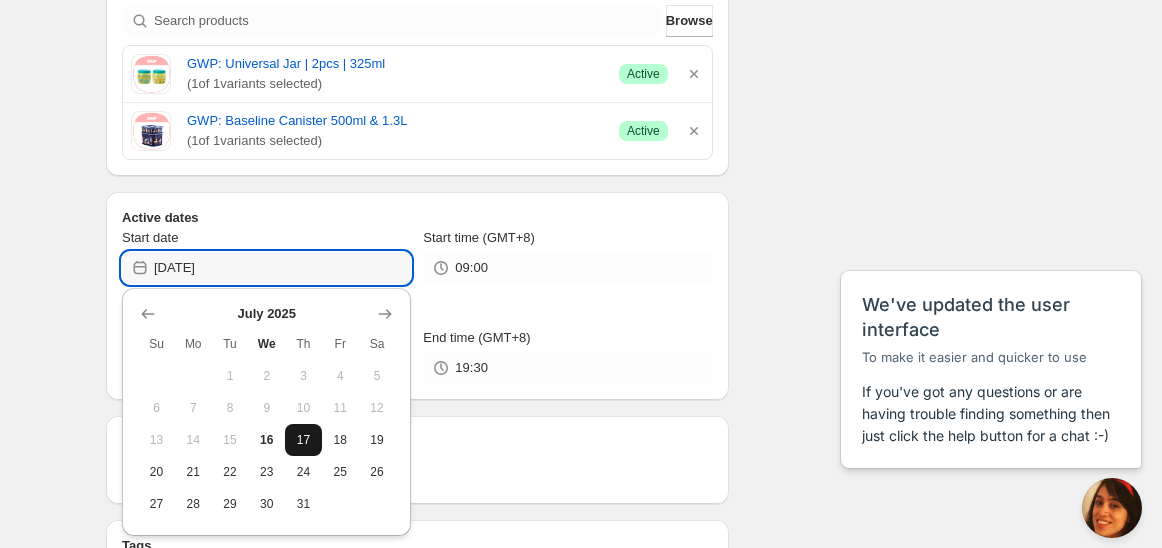 click on "17" at bounding box center [303, 440] 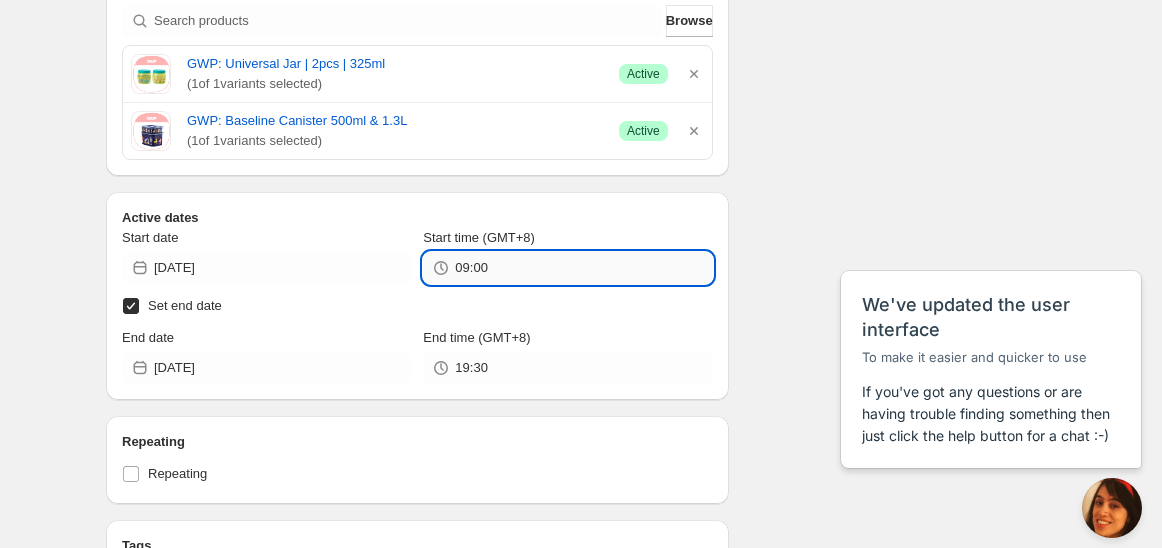 click on "09:00" at bounding box center (583, 268) 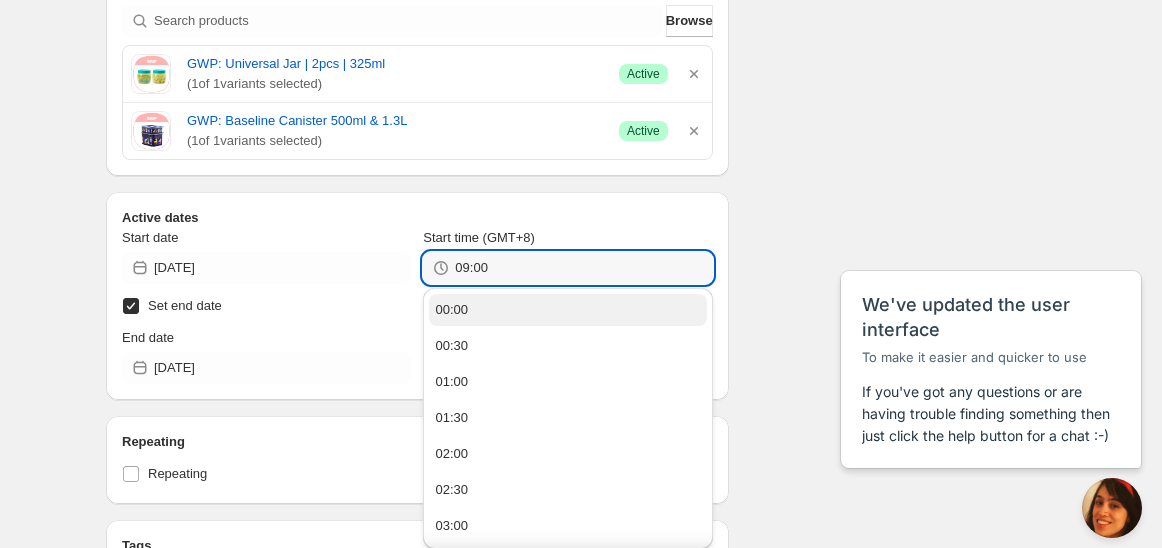 click on "00:00" at bounding box center (567, 310) 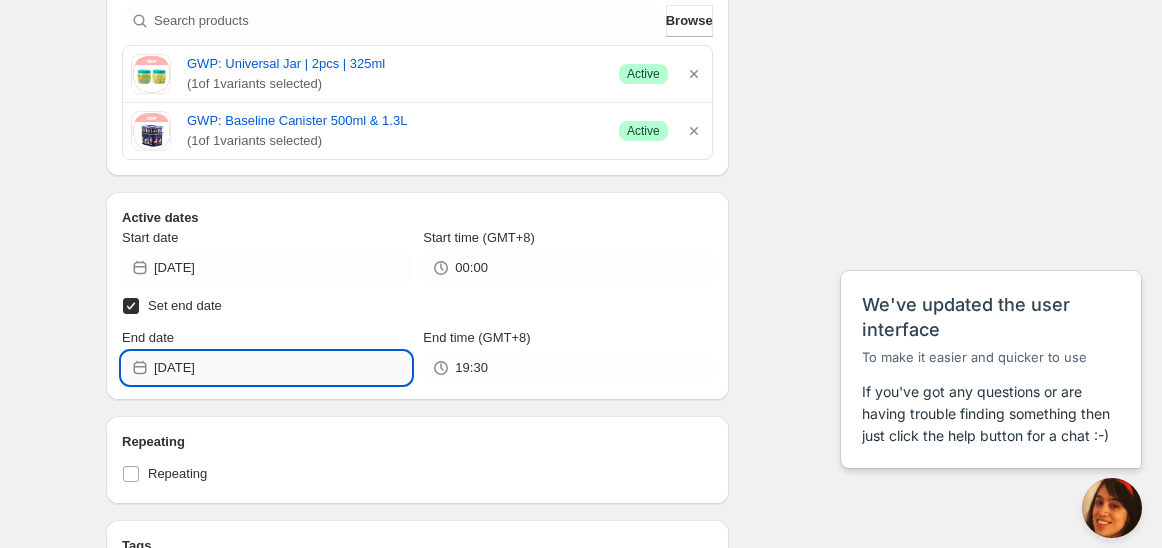 click on "[DATE]" at bounding box center (282, 368) 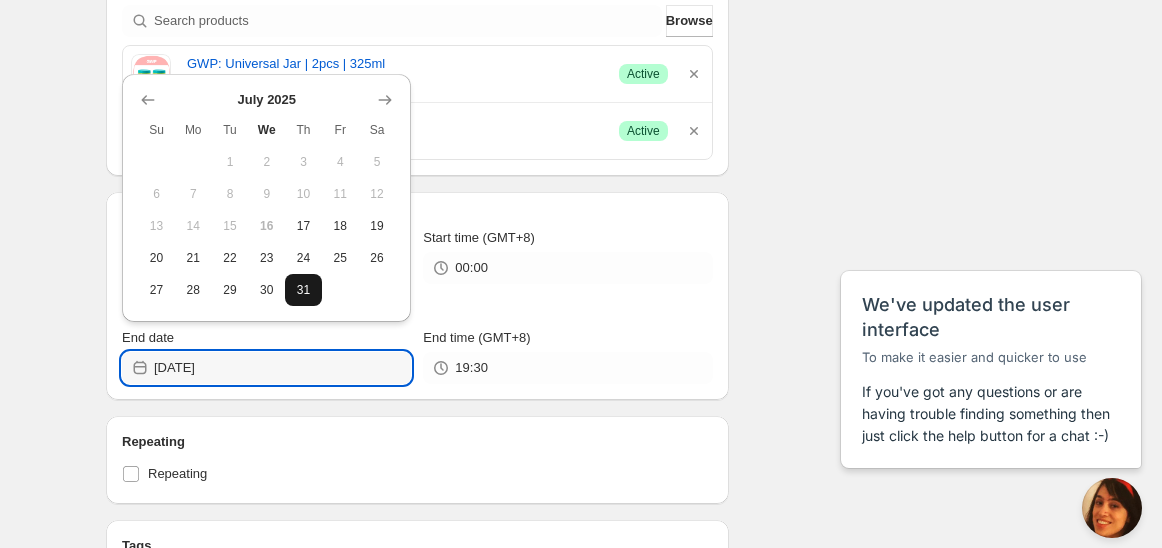 click on "31" at bounding box center [303, 290] 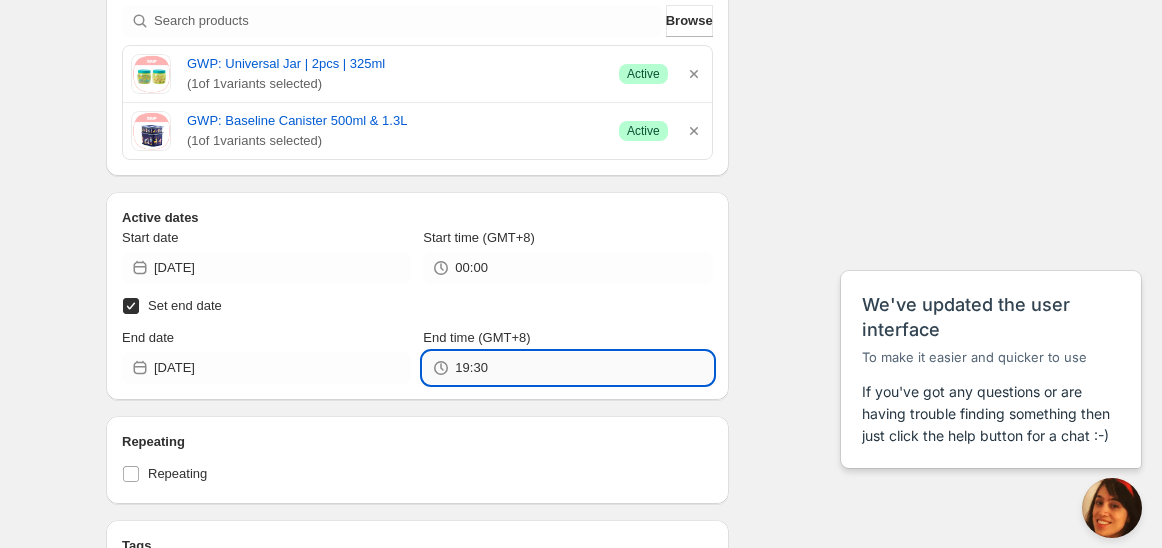 click on "19:30" at bounding box center [583, 368] 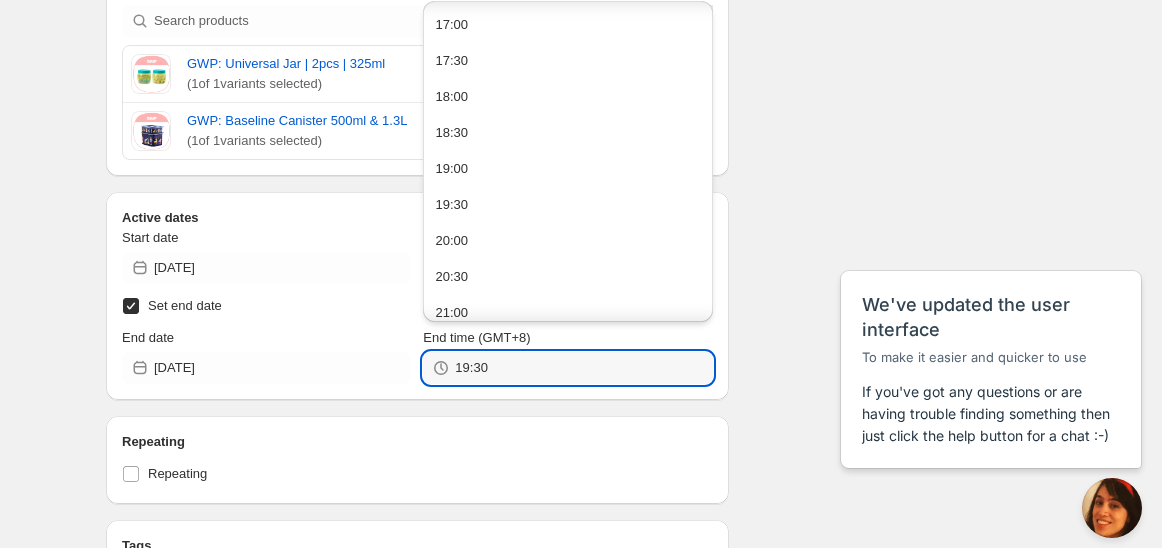 scroll, scrollTop: 1414, scrollLeft: 0, axis: vertical 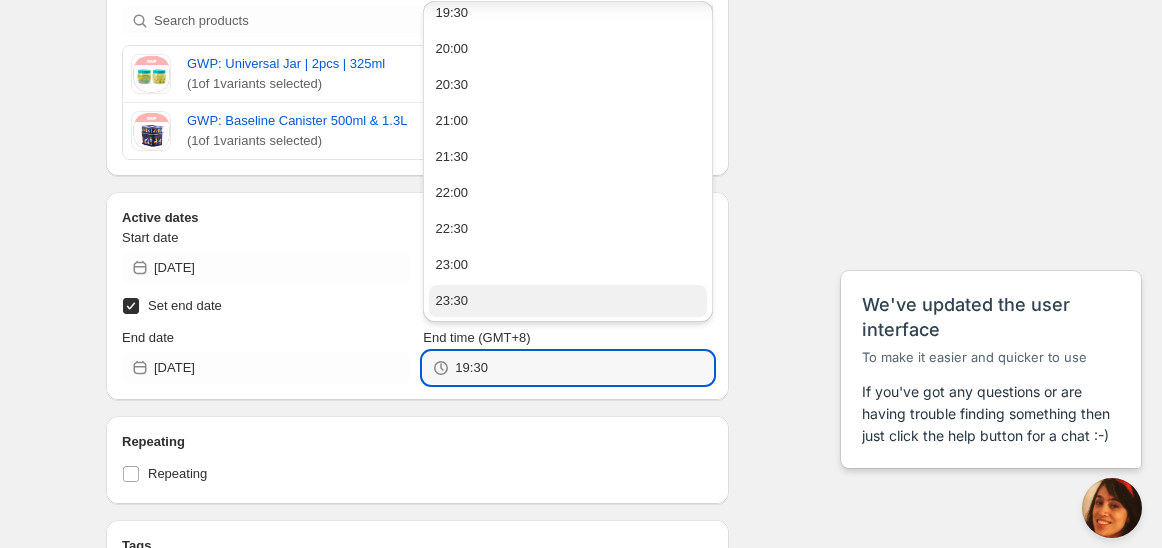 click on "23:30" at bounding box center [567, 301] 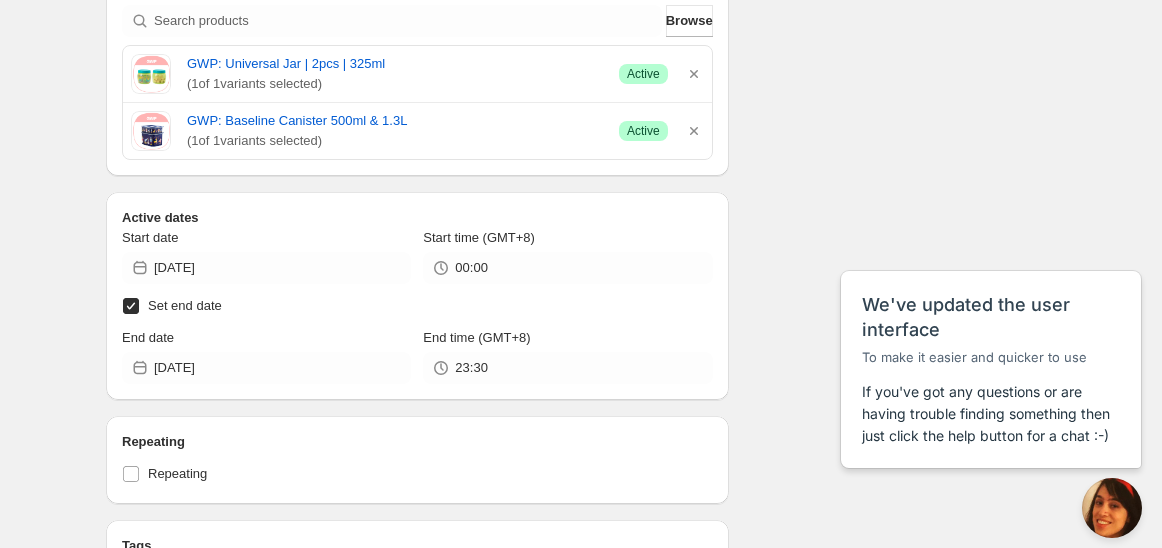 click on "Schedule name Schedule for C725GP 17 july Your customers won't see this Action Action Publish product(s) Products will be published on the start date Unpublish product(s) Products will be unpublished on the start date Product selection Entity type Specific products Specific collections Specific tags Specific vendors Browse GWP: Universal Jar | 2pcs | 325ml ( 1  of   1  variants selected) Success Active GWP: Baseline Canister 500ml & 1.3L ( 1  of   1  variants selected) Success Active Active dates Start date 2025-07-17 Start time (GMT+8) 00:00 Set end date End date 2025-07-31 End time (GMT+8) 23:30 Repeating Repeating Ok Cancel Every 1 Date range Days Weeks Months Years Days Ends Never On specific date After a number of occurances Tags Add/remove tags to products for the duration of the schedule Tag type Add tags at start of schedule, remove at end Remove tags at start of schedule, add at end Tags testing Countdown timer Show a countdown timer on the product page Open theme editor Anything else? Sales channel" at bounding box center [573, 414] 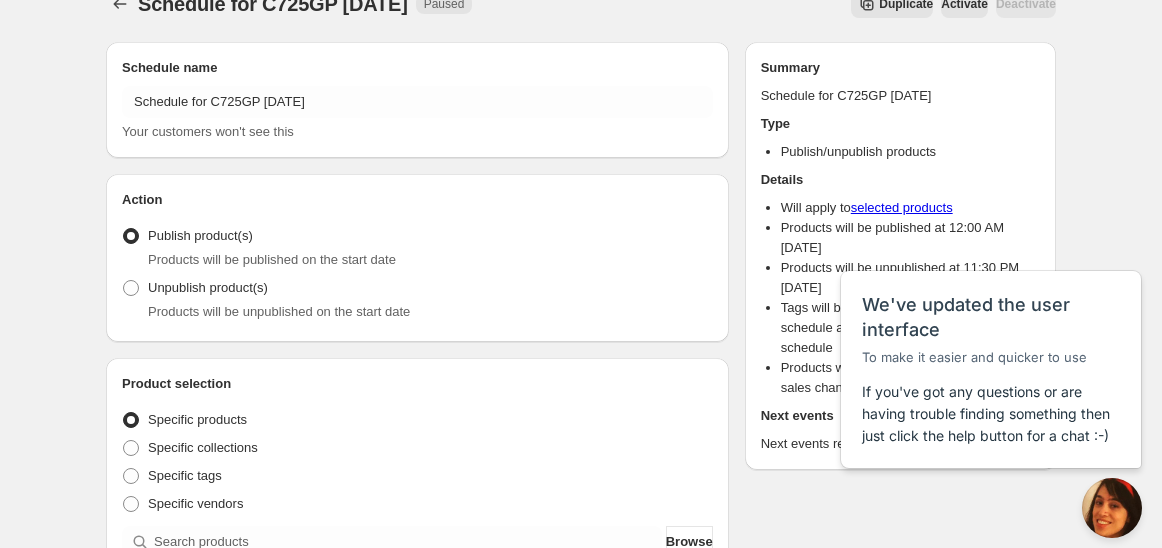 scroll, scrollTop: 0, scrollLeft: 0, axis: both 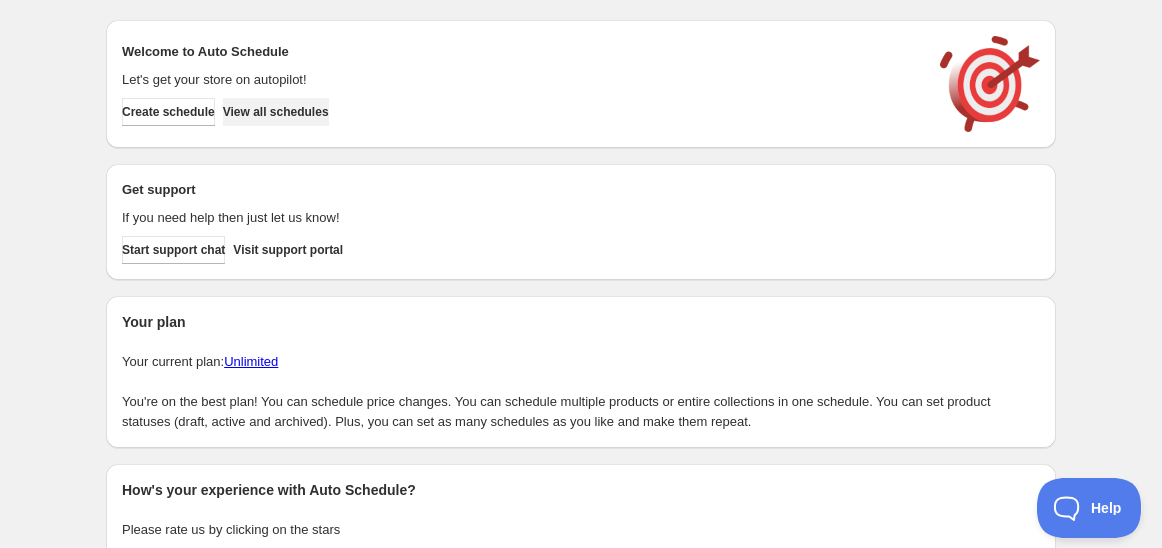 click on "View all schedules" at bounding box center [276, 112] 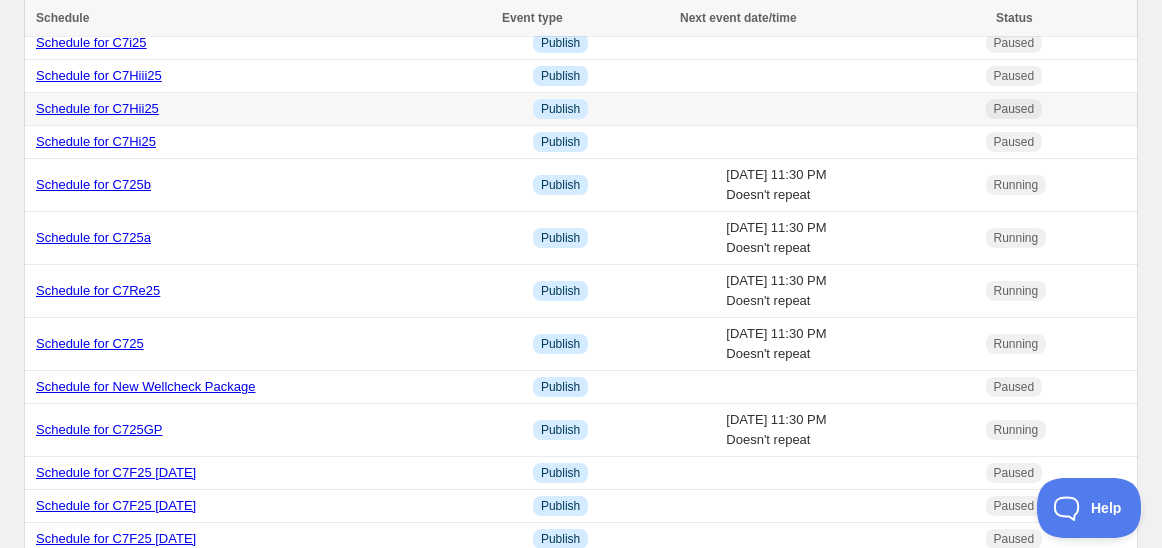scroll, scrollTop: 444, scrollLeft: 0, axis: vertical 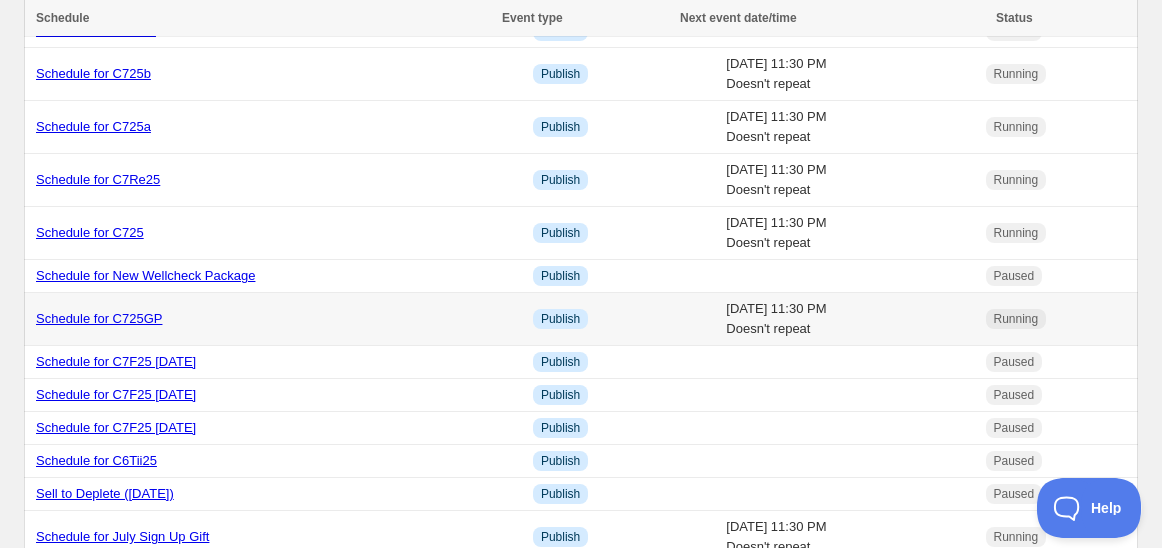 click on "Schedule for C725GP" at bounding box center (99, 318) 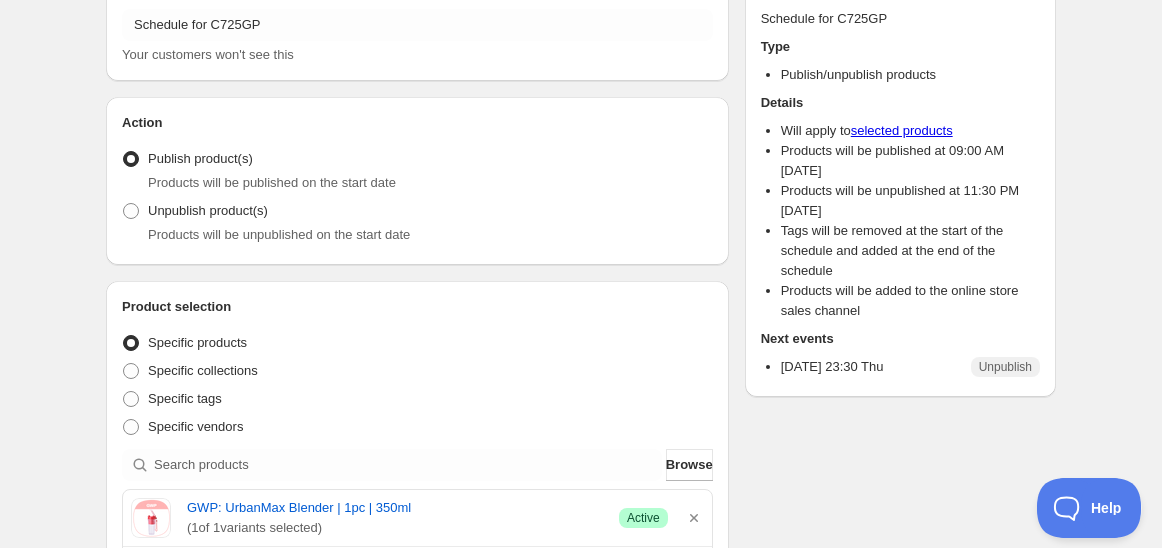 scroll, scrollTop: 0, scrollLeft: 0, axis: both 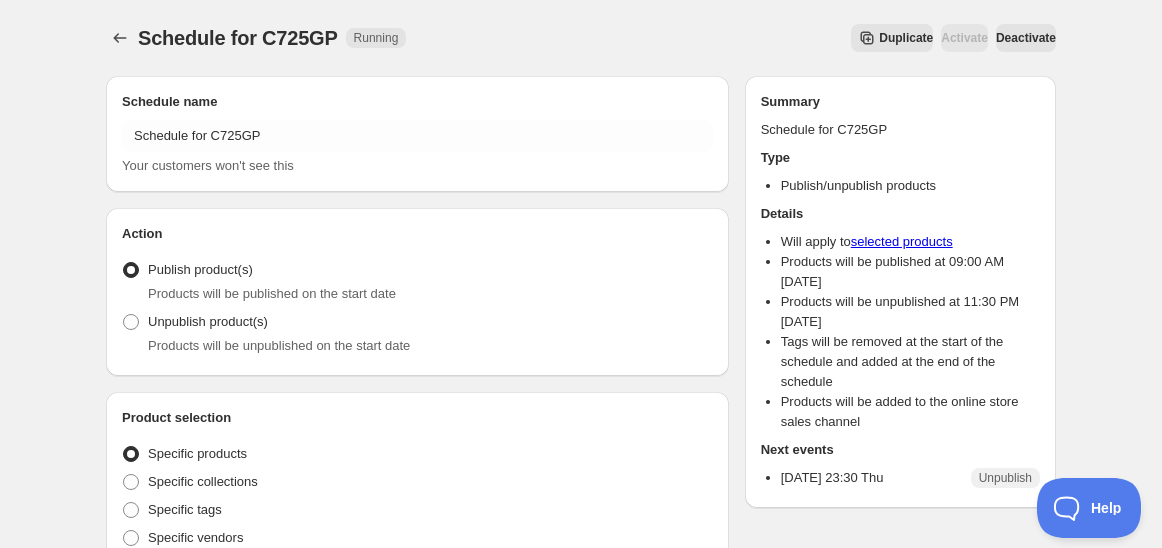 click on "Duplicate" at bounding box center (892, 38) 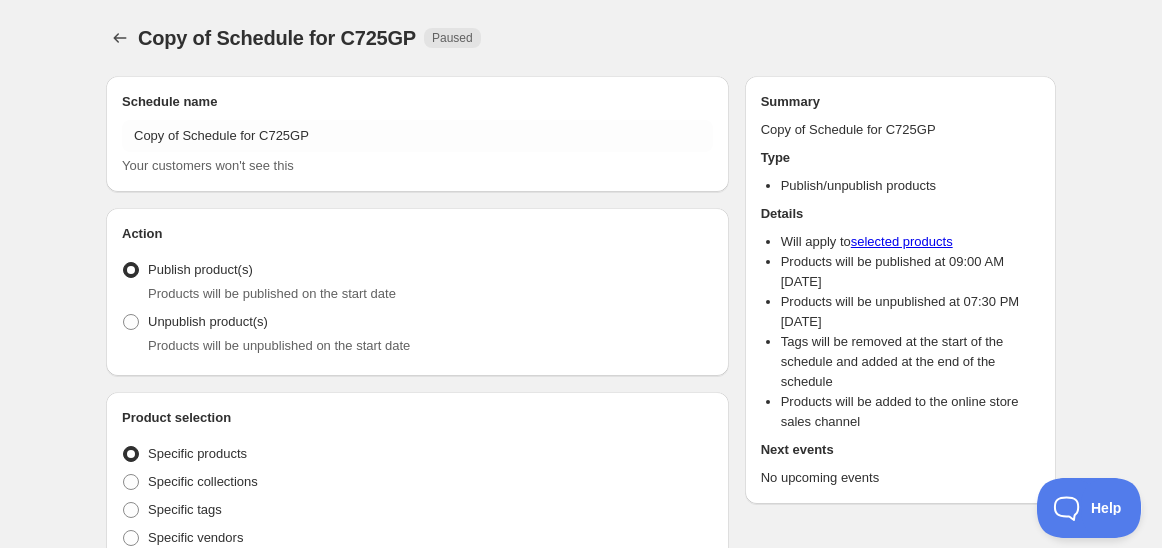 radio on "true" 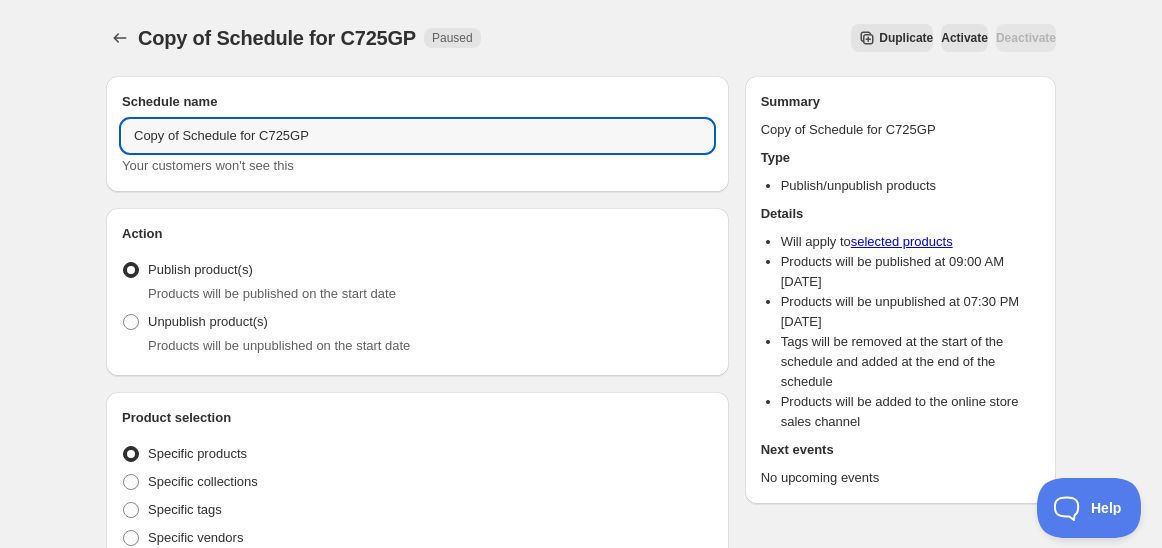 drag, startPoint x: 187, startPoint y: 140, endPoint x: 48, endPoint y: 132, distance: 139.23003 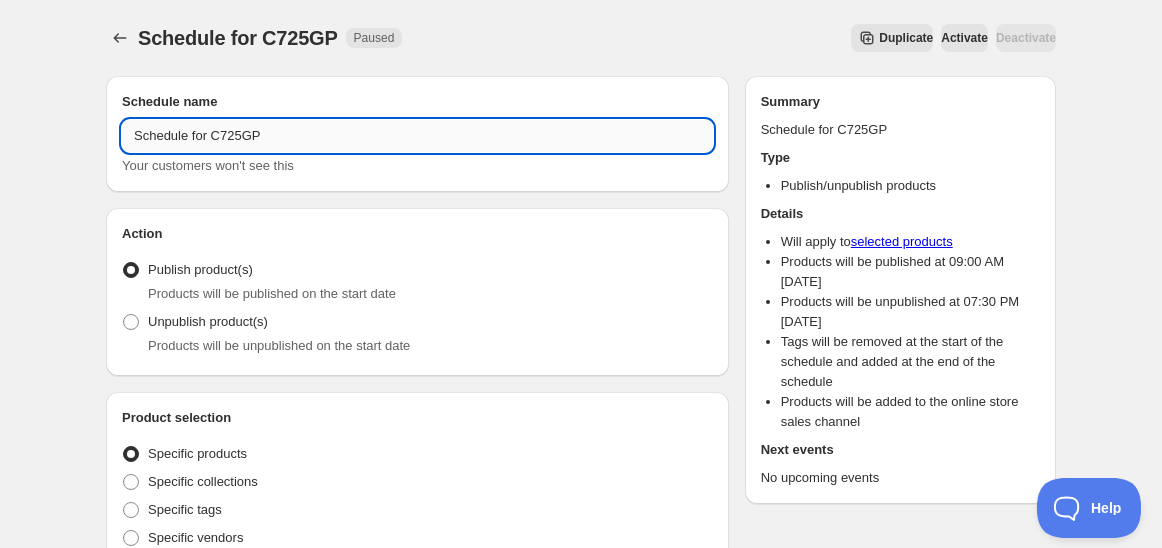 click on "Schedule for C725GP" at bounding box center [417, 136] 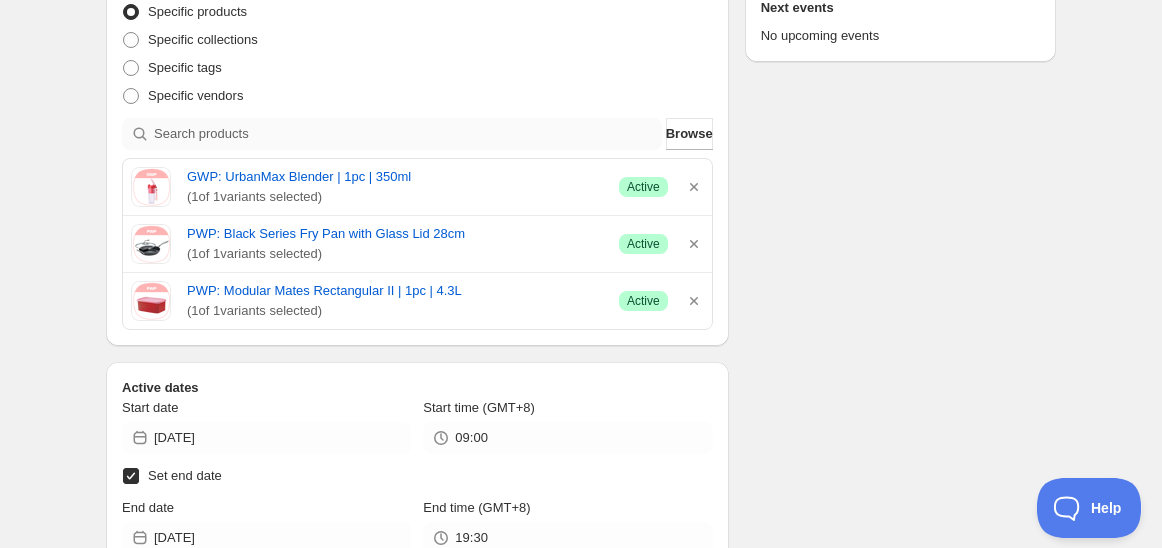 scroll, scrollTop: 444, scrollLeft: 0, axis: vertical 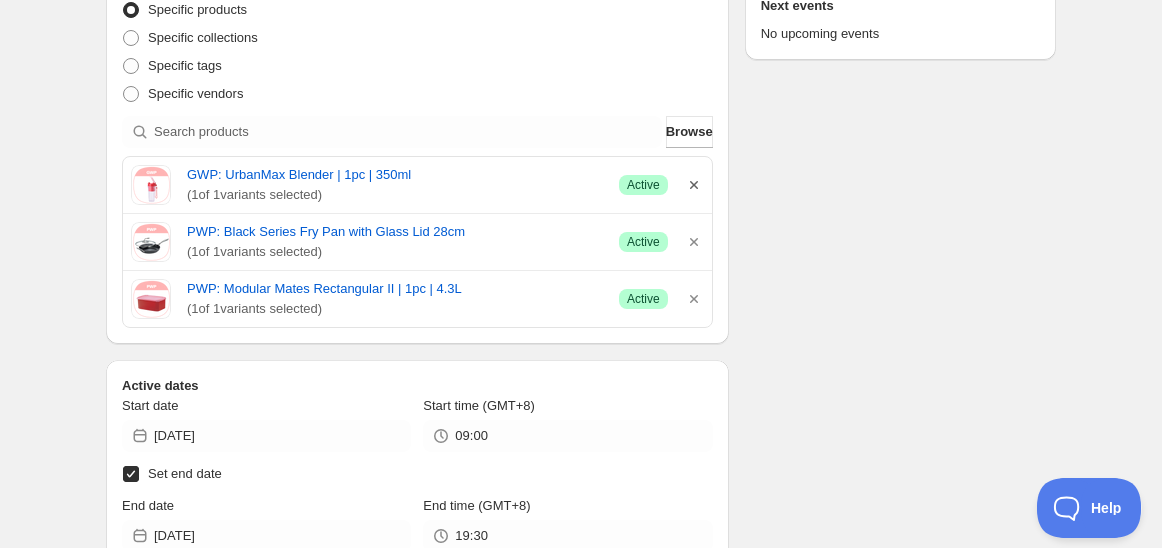 type on "Schedule for C725GP [DATE]" 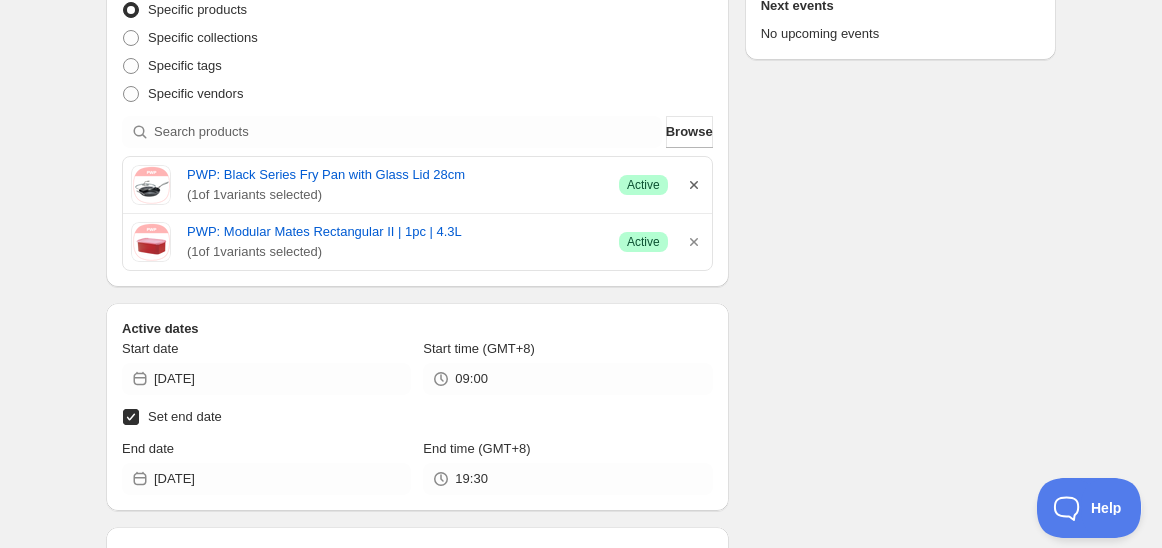 click 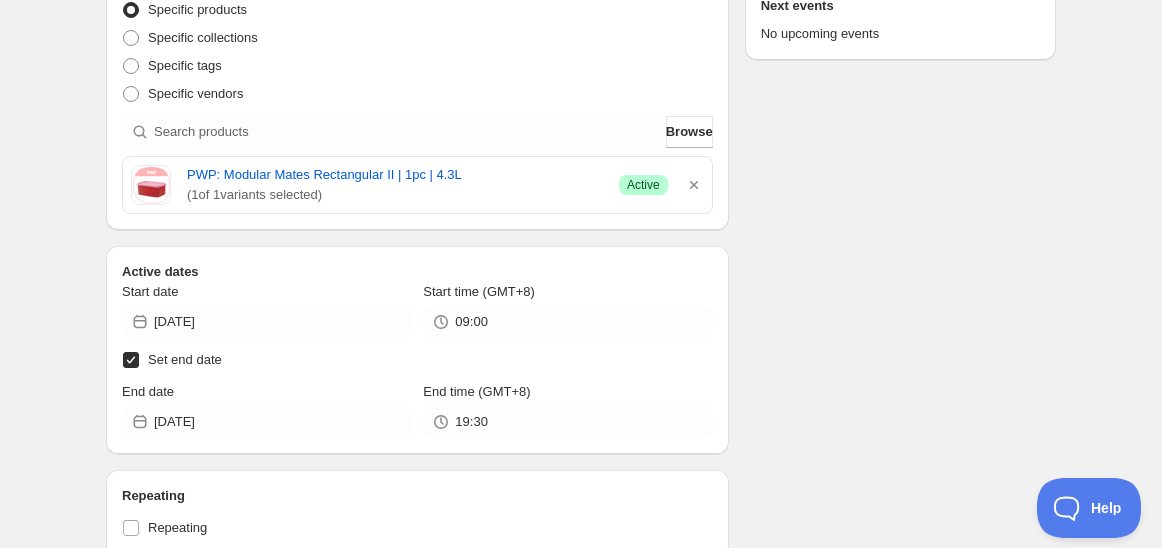 click 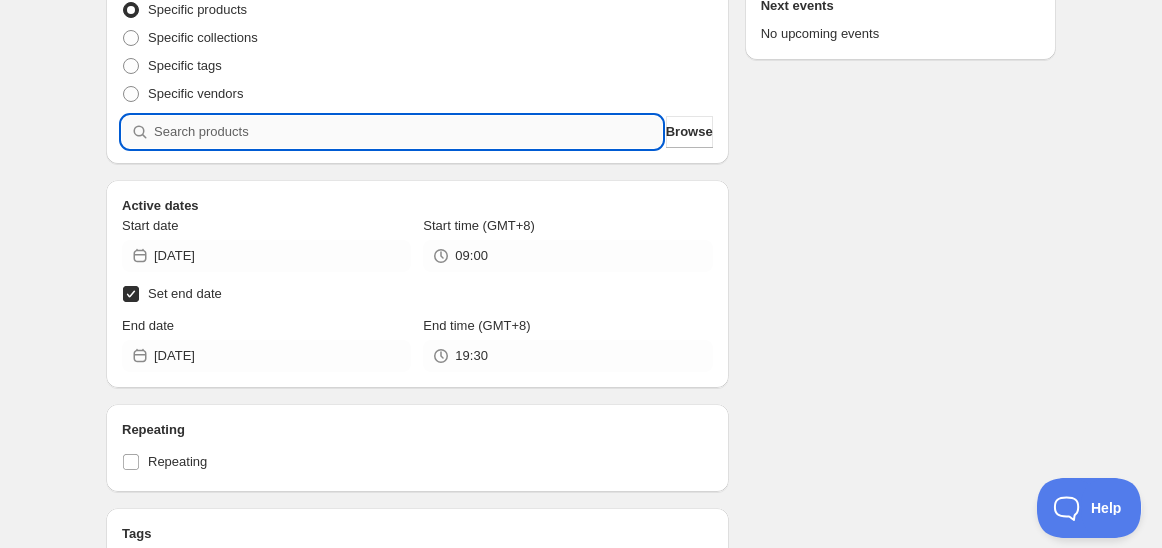 click at bounding box center (408, 132) 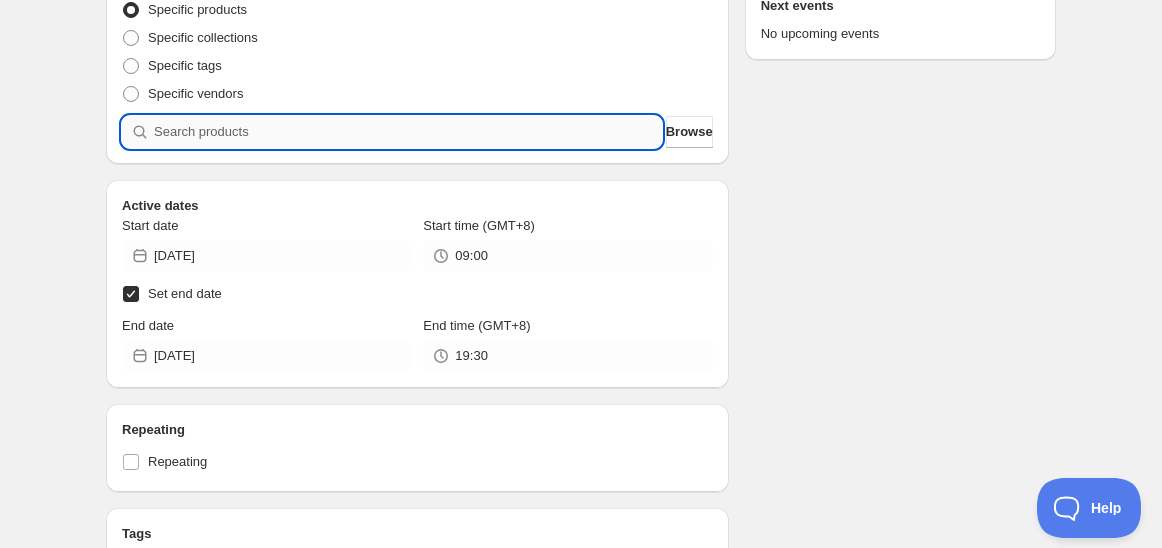 paste on "A6326" 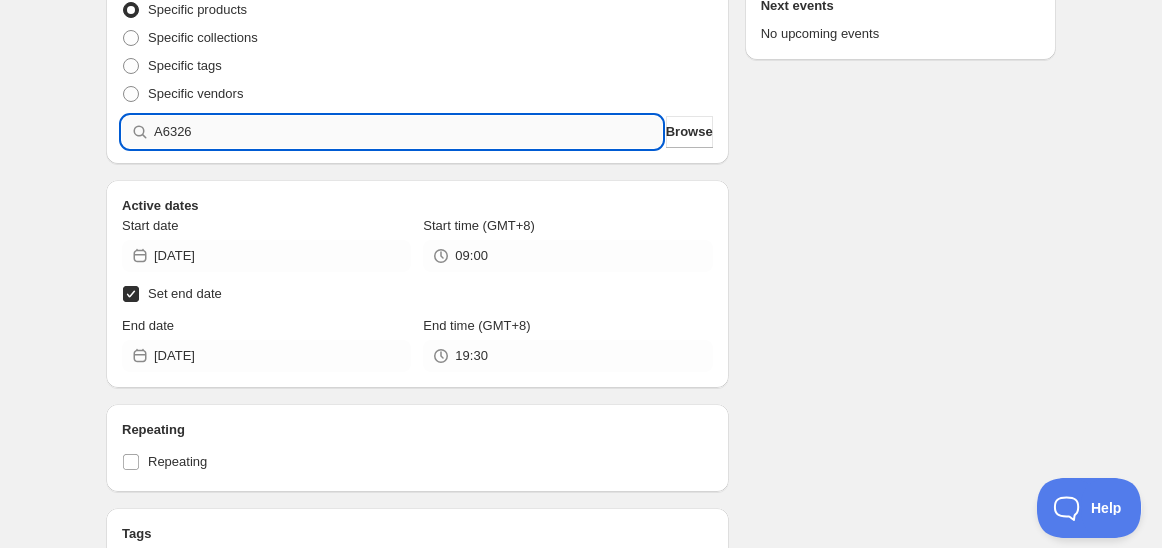 type 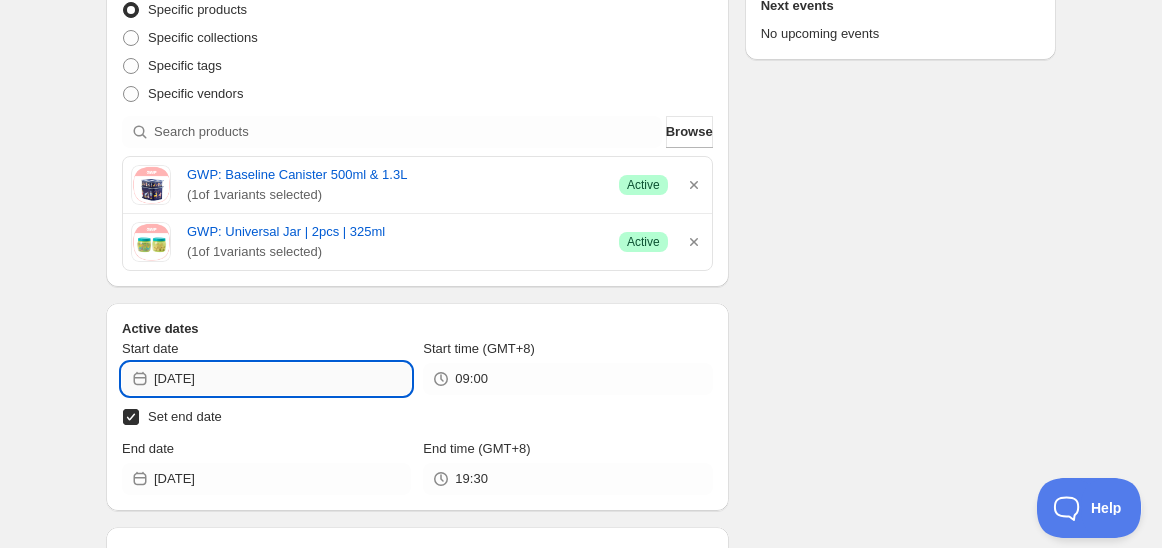 click on "[DATE]" at bounding box center (282, 379) 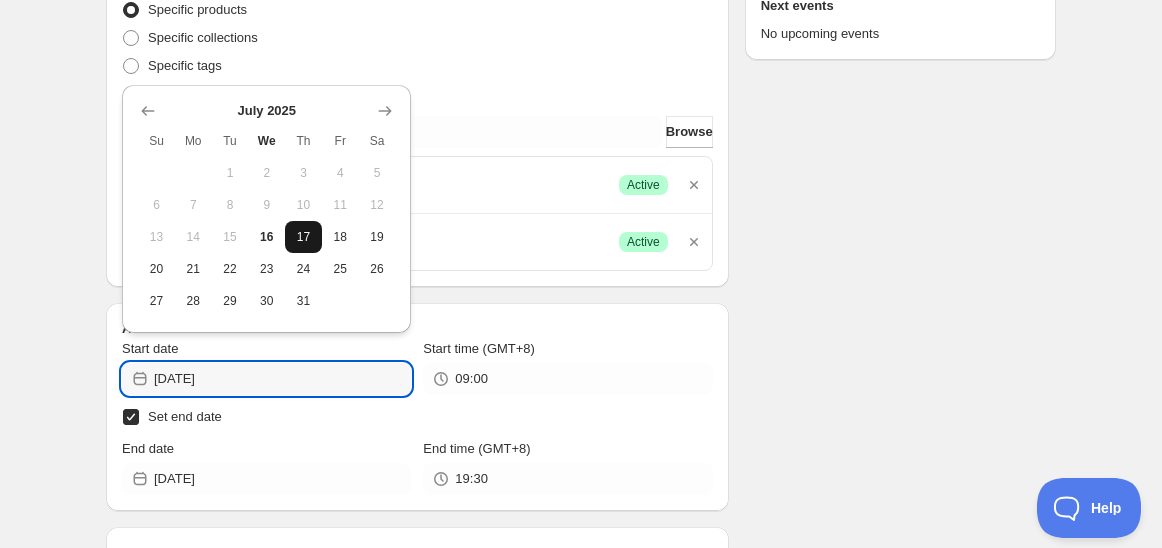 click on "17" at bounding box center [303, 237] 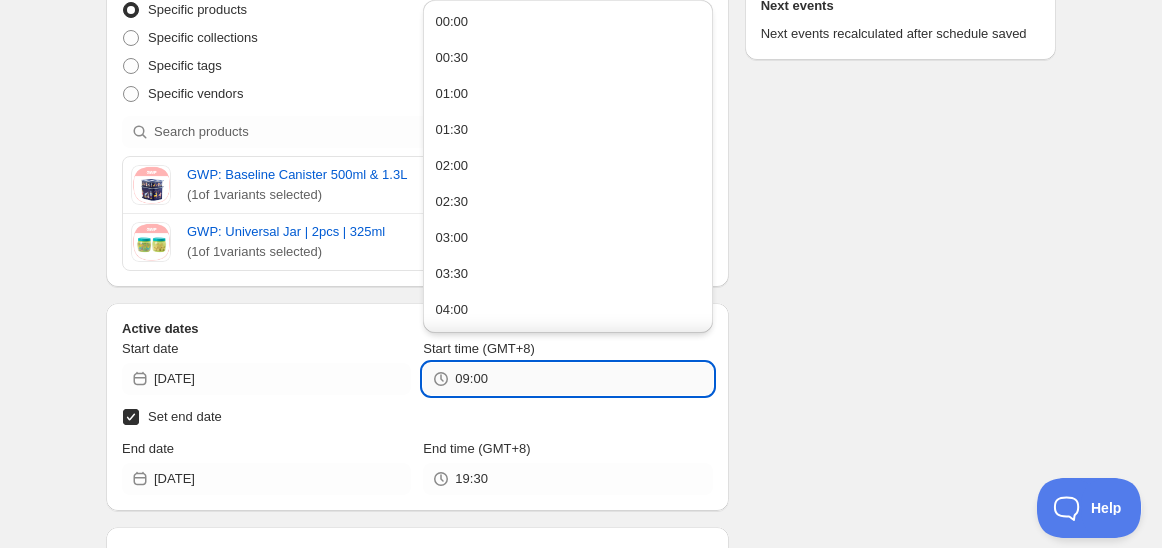 click on "09:00" at bounding box center (583, 379) 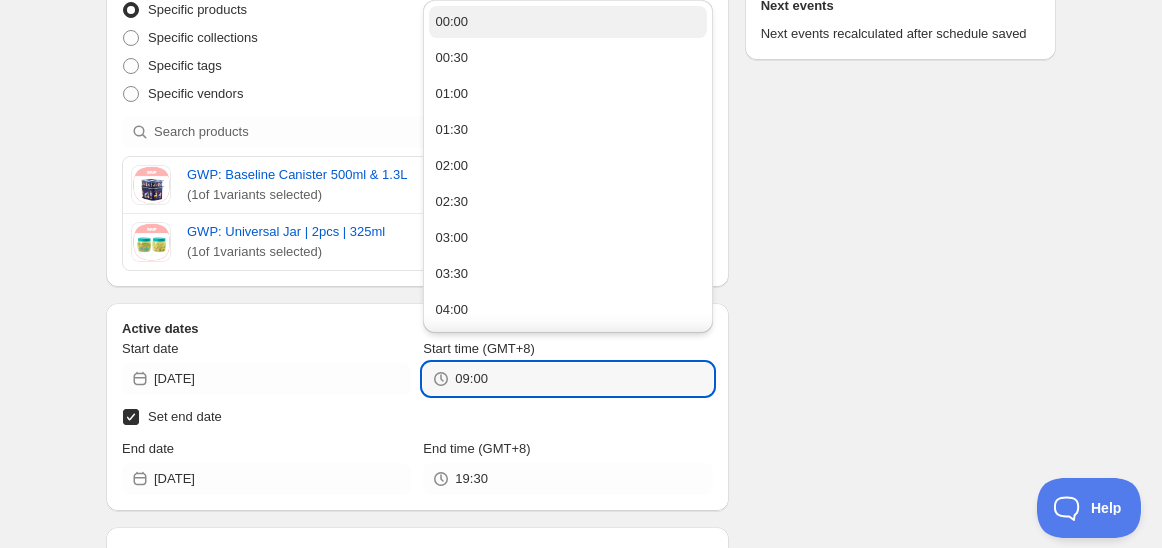 click on "00:00" at bounding box center [567, 22] 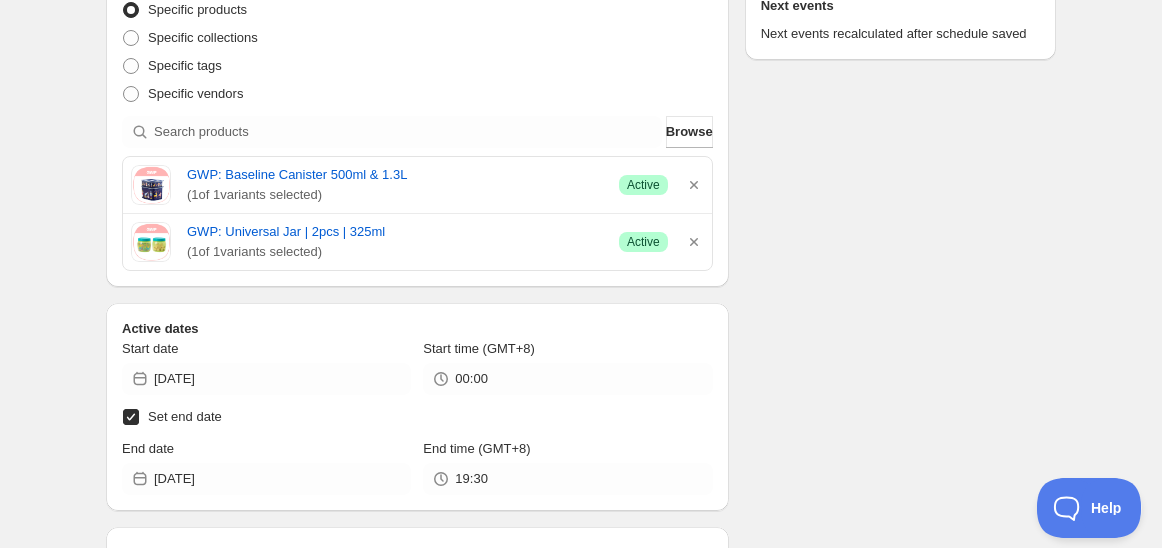click on "End date [DATE]" at bounding box center [266, 467] 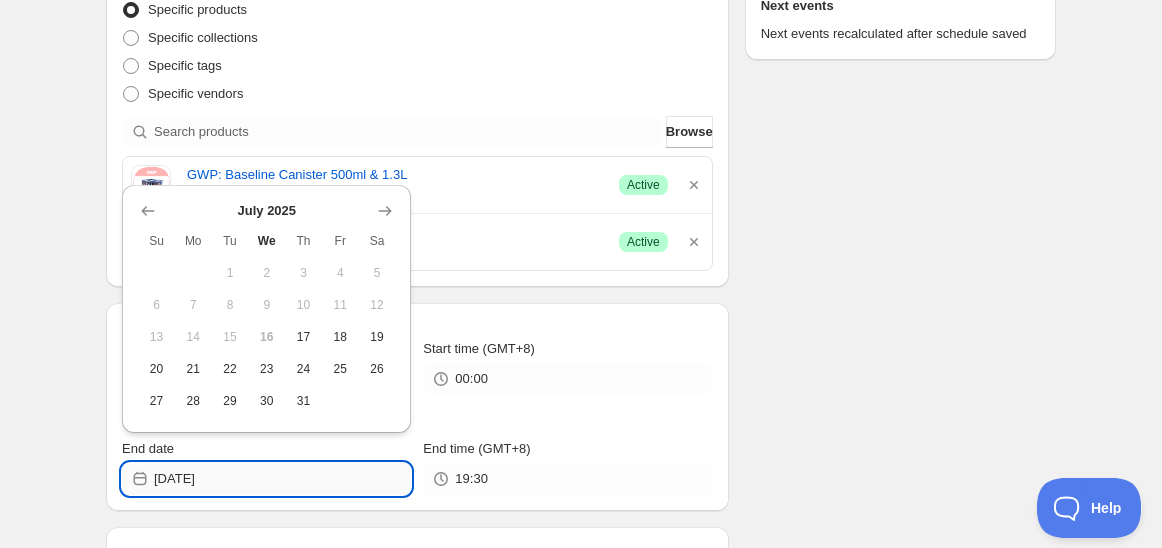 click on "[DATE]" at bounding box center (282, 479) 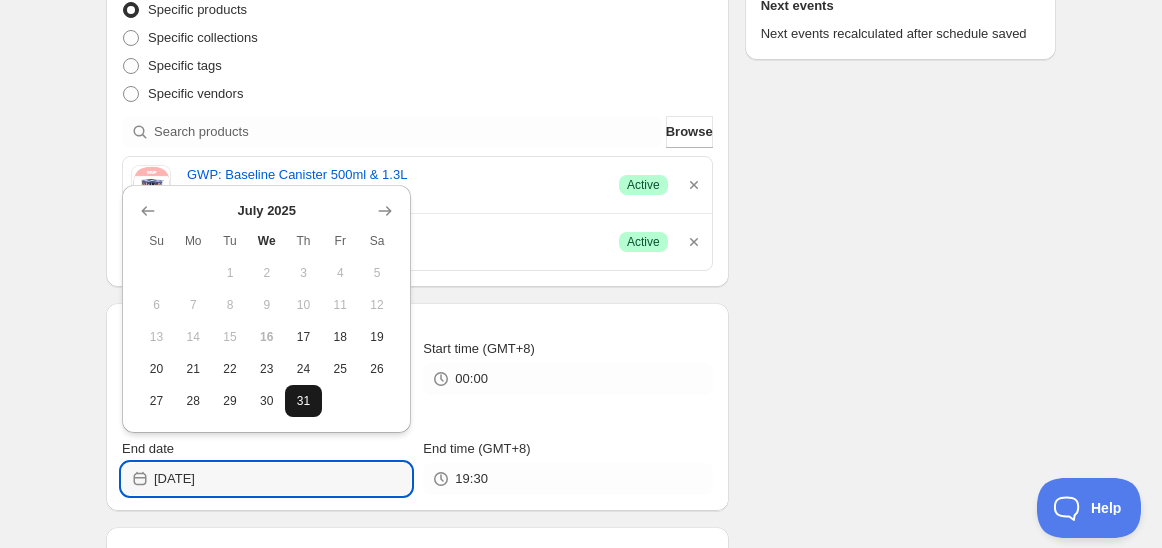 click on "31" at bounding box center [303, 401] 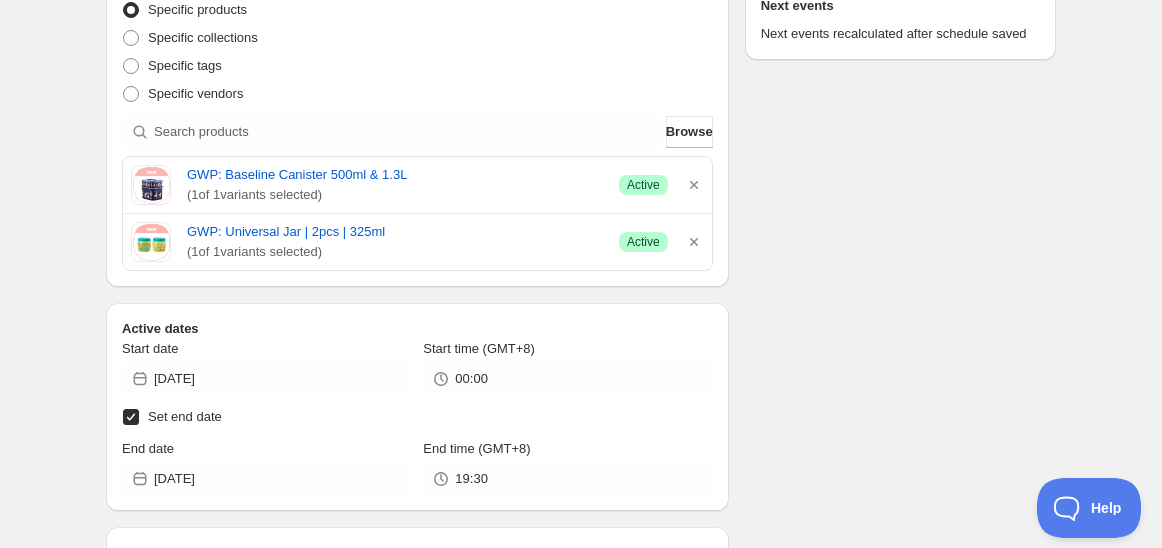 click on "Active dates Start date [DATE] Start time (GMT+8) 00:00 Set end date End date [DATE] End time (GMT+8) 19:30" at bounding box center [417, 407] 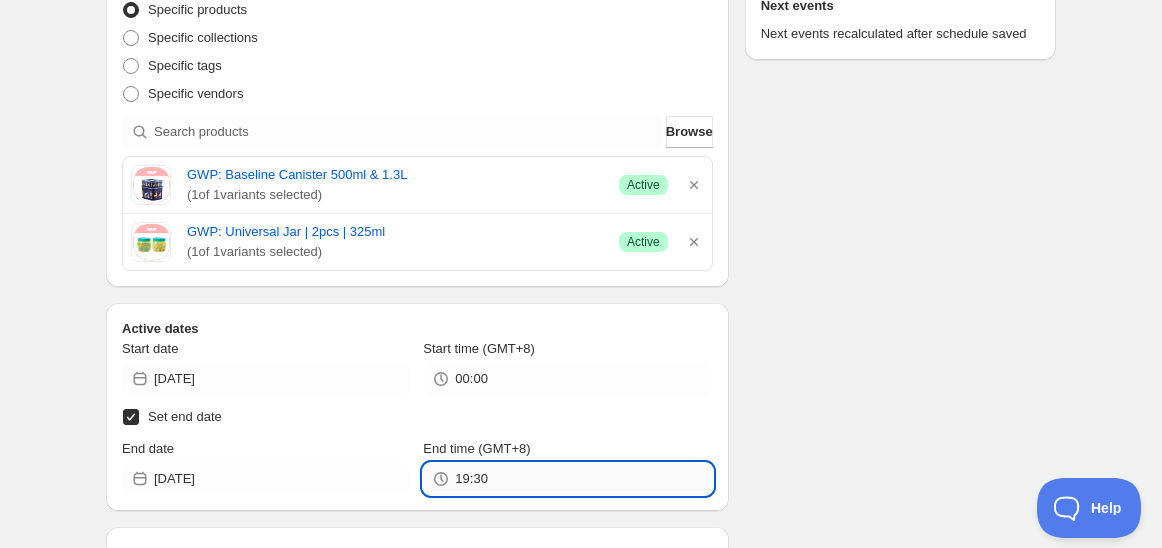 click on "19:30" at bounding box center (583, 479) 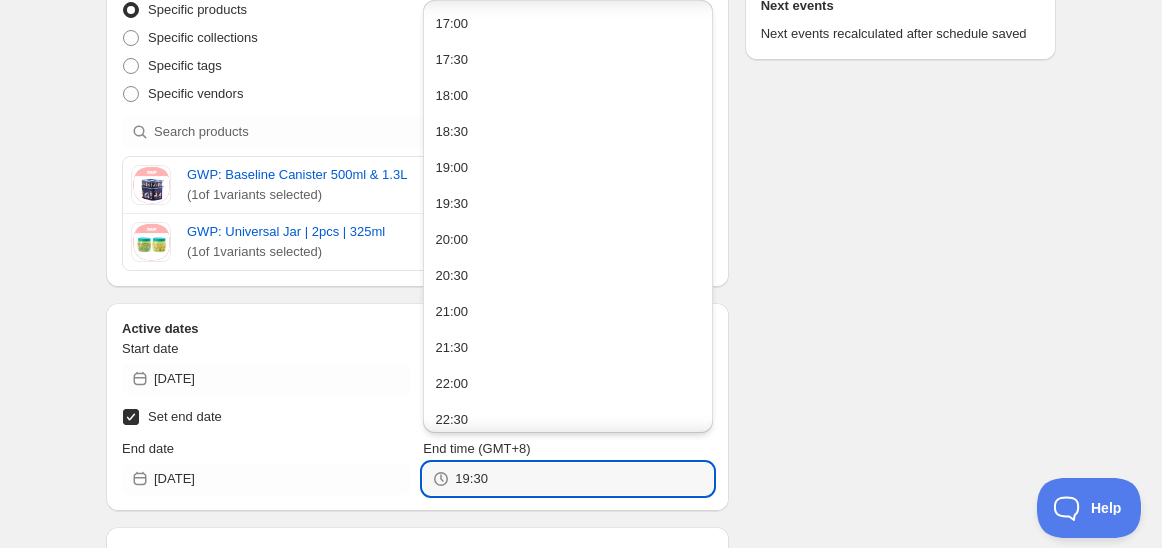 scroll, scrollTop: 1302, scrollLeft: 0, axis: vertical 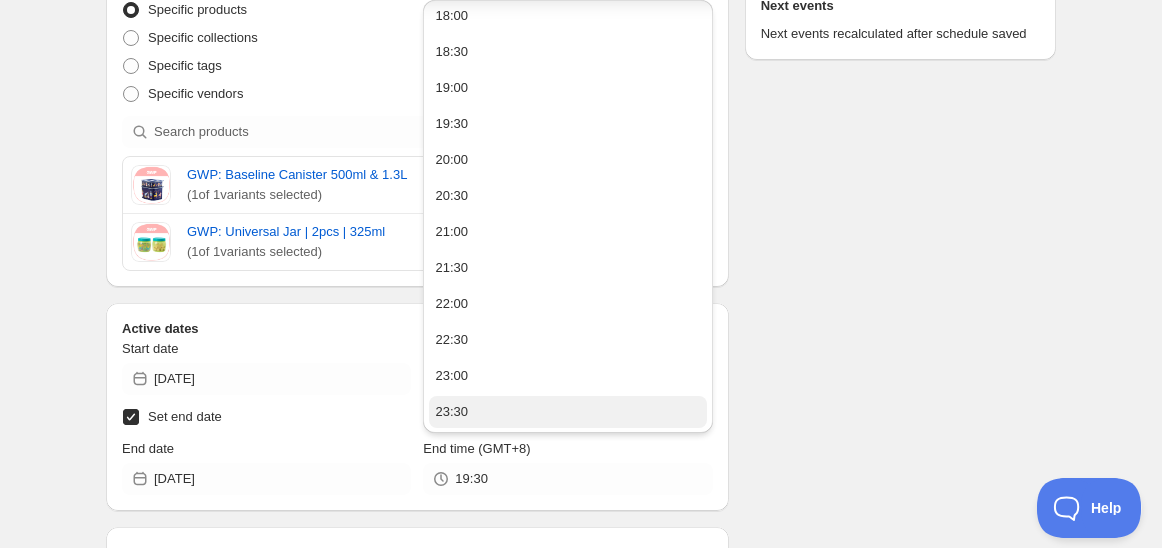 click on "23:30" at bounding box center [567, 412] 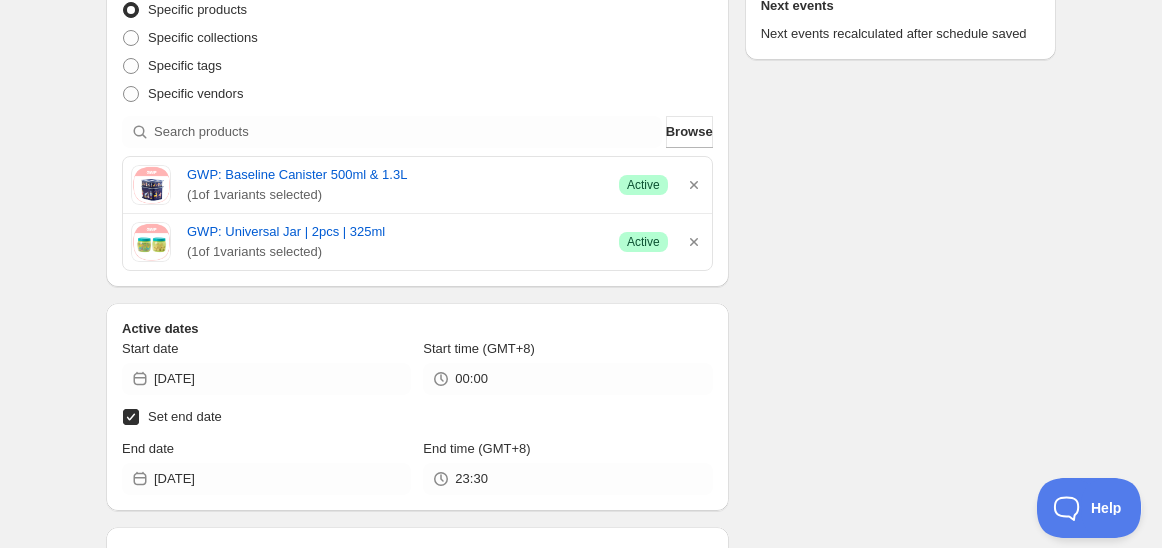 click on "Schedule name Schedule for C725GP [DATE] Your customers won't see this Action Action Publish product(s) Products will be published on the start date Unpublish product(s) Products will be unpublished on the start date Product selection Entity type Specific products Specific collections Specific tags Specific vendors Browse GWP: Baseline Canister 500ml & 1.3L ( 1  of   1  variants selected) Success Active GWP: Universal Jar | 2pcs | 325ml ( 1  of   1  variants selected) Success Active Active dates Start date [DATE] Start time (GMT+8) 00:00 Set end date End date [DATE] End time (GMT+8) 23:30 Repeating Repeating Ok Cancel Every 1 Date range Days Weeks Months Years Days Ends Never On specific date After a number of occurances Tags Add/remove tags to products for the duration of the schedule Tag type Add tags at start of schedule, remove at end Remove tags at start of schedule, add at end Tags testing Countdown timer Show a countdown timer on the product page Open theme editor Anything else? Sales channel" at bounding box center [573, 525] 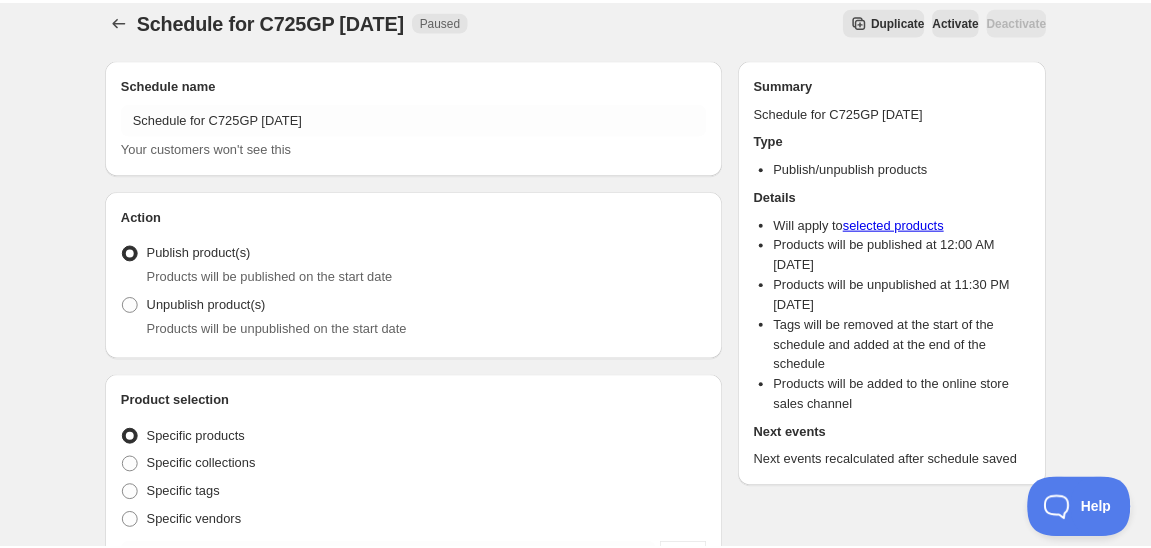 scroll, scrollTop: 0, scrollLeft: 0, axis: both 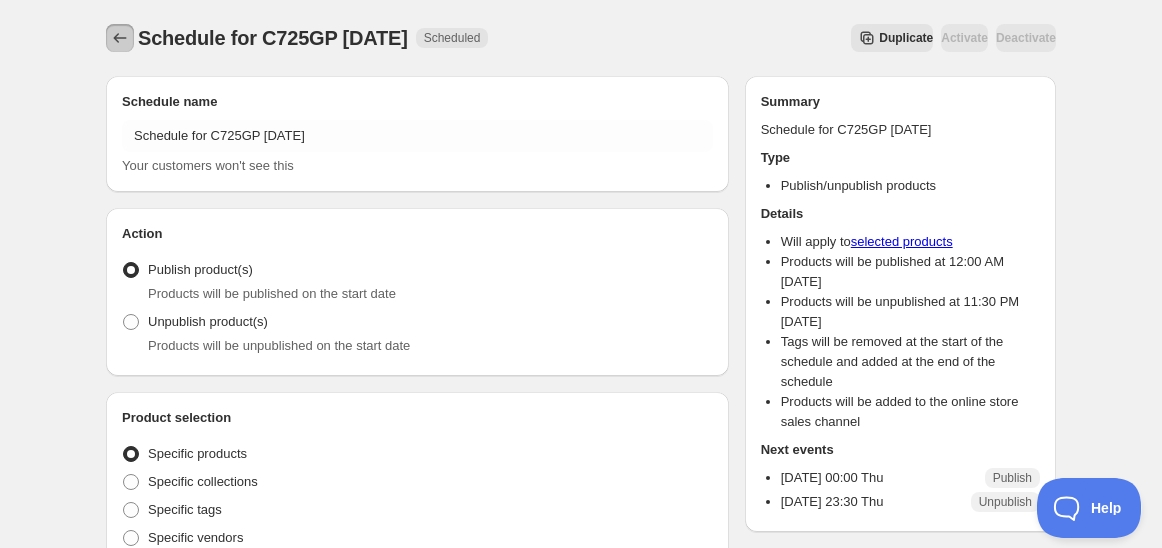 click 